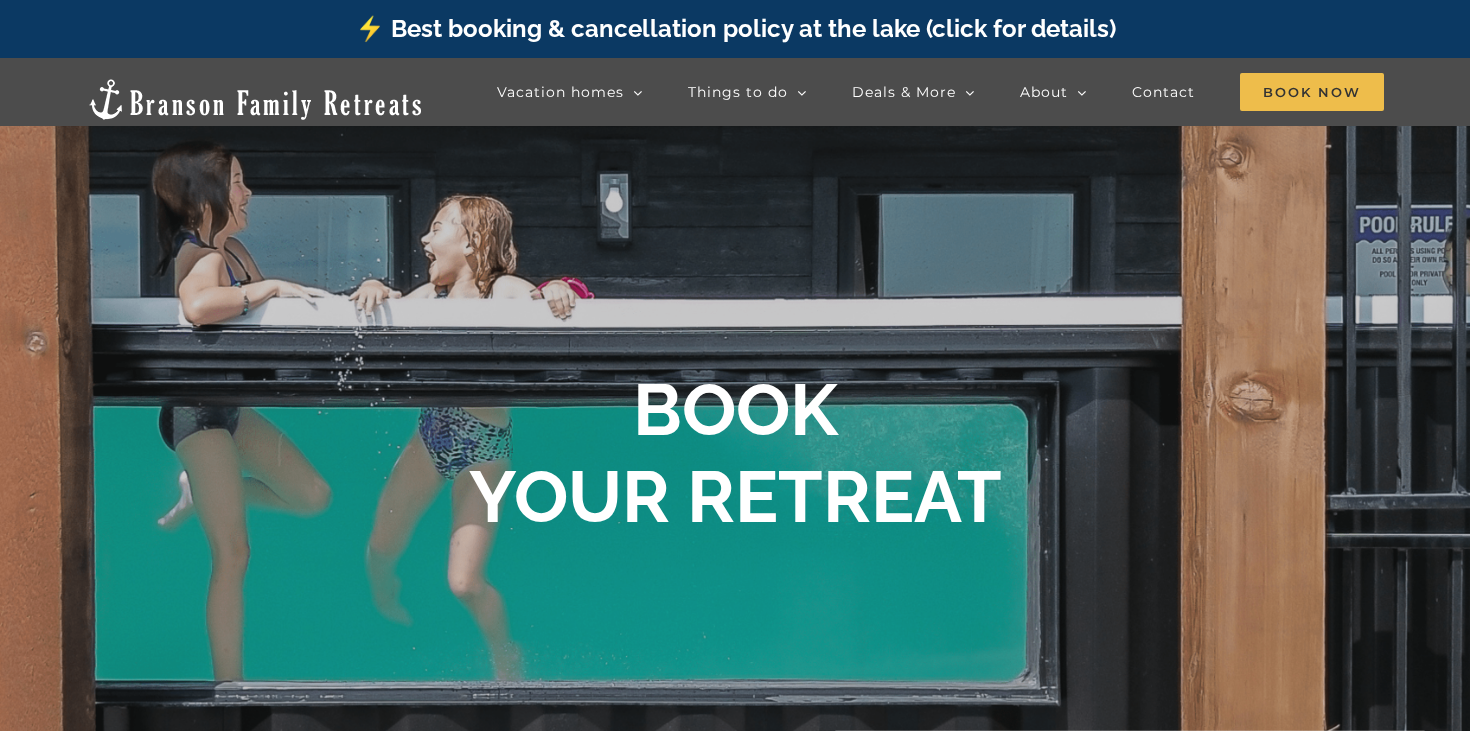 scroll, scrollTop: 0, scrollLeft: 0, axis: both 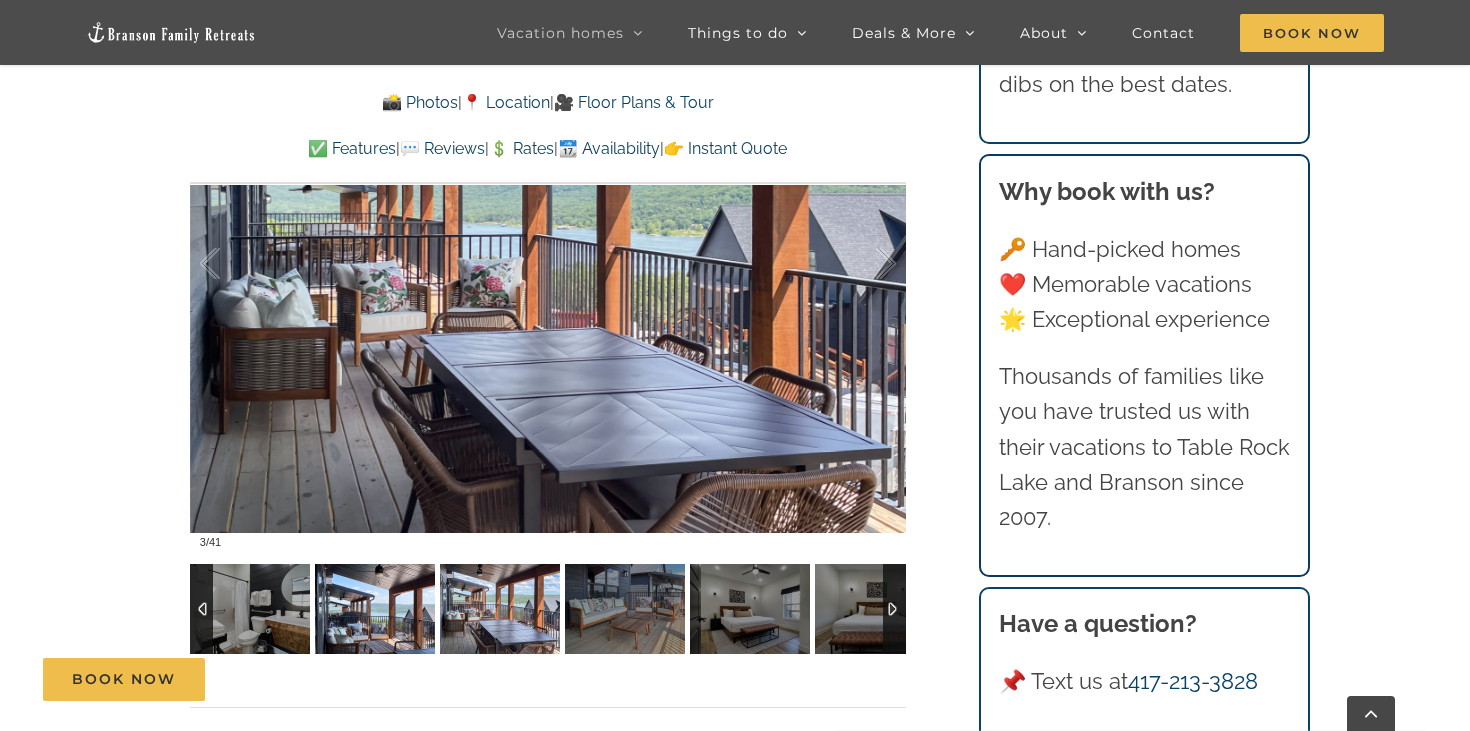 click at bounding box center [375, 609] 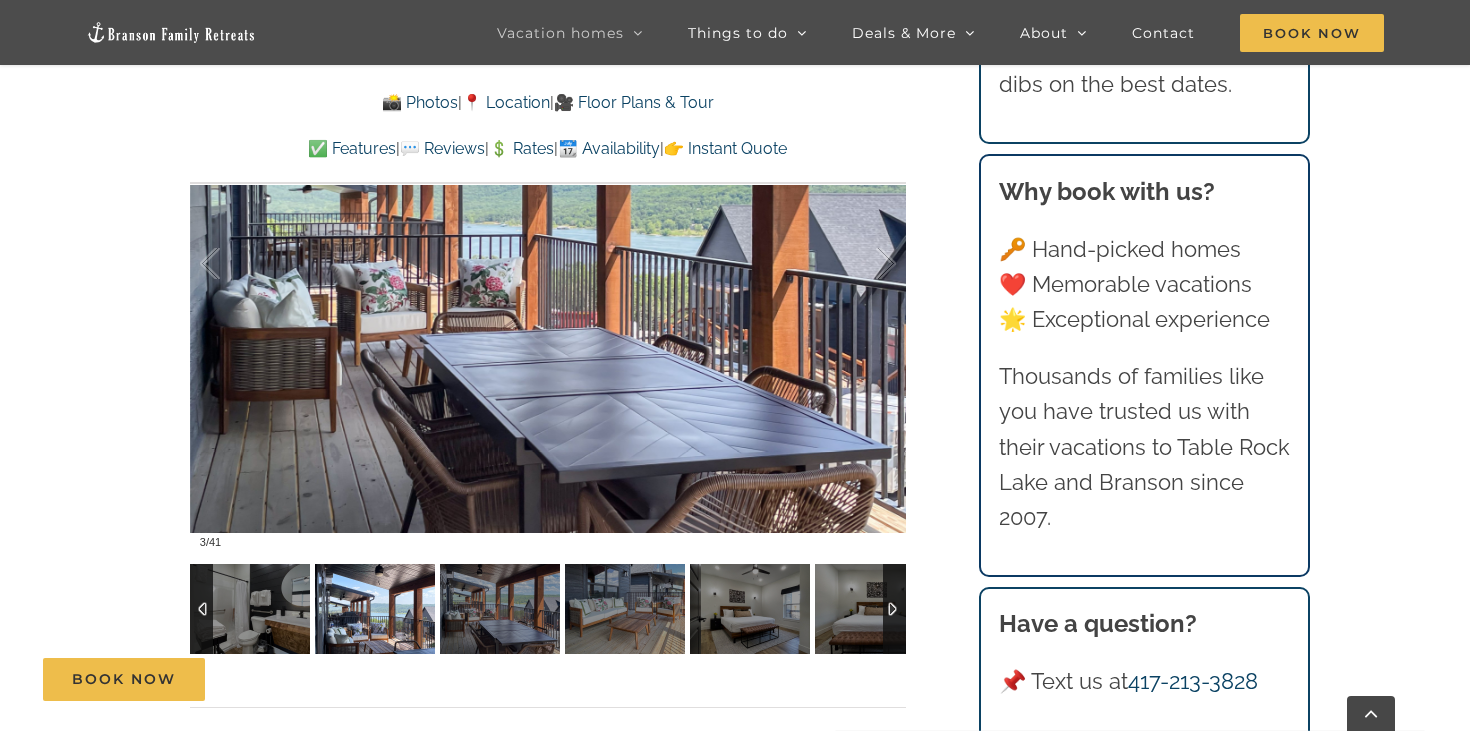 click at bounding box center [375, 609] 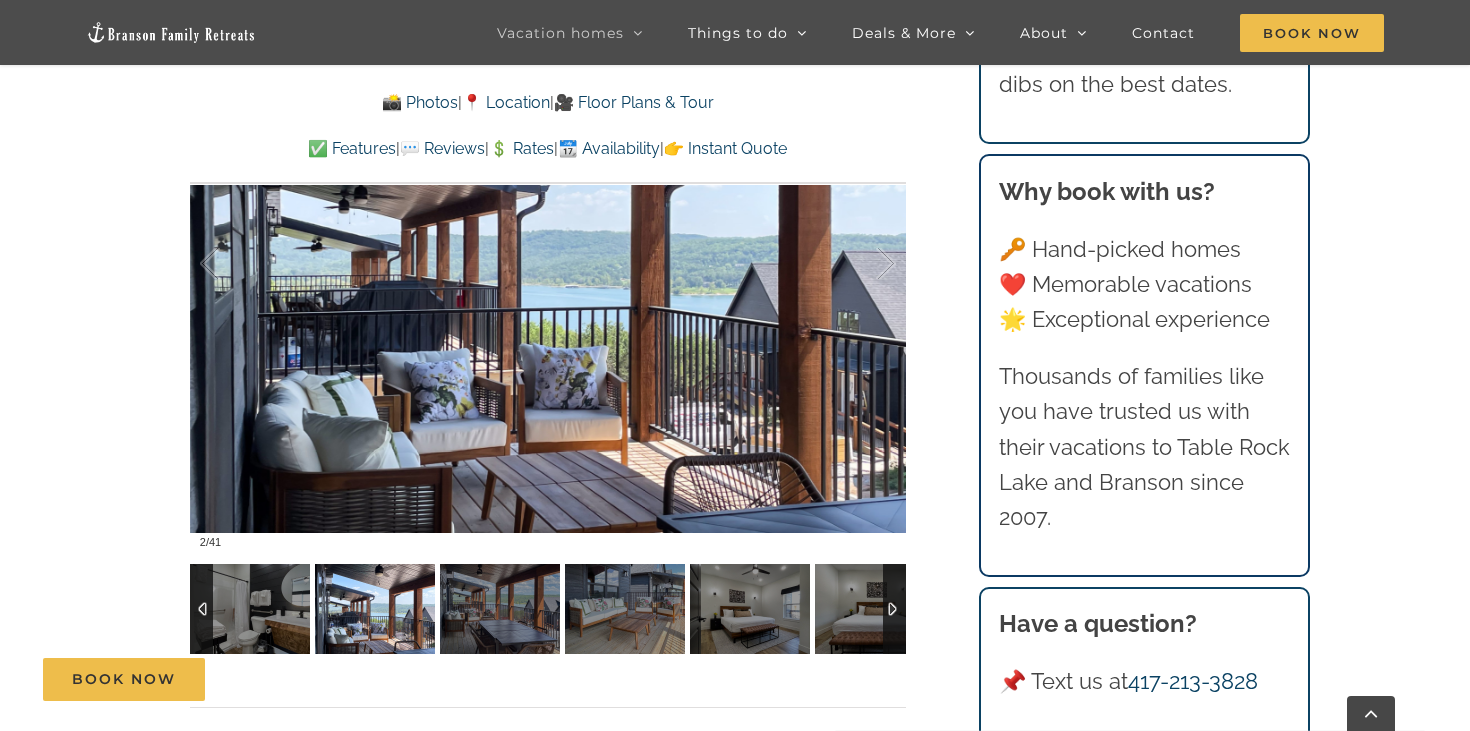 click at bounding box center [375, 609] 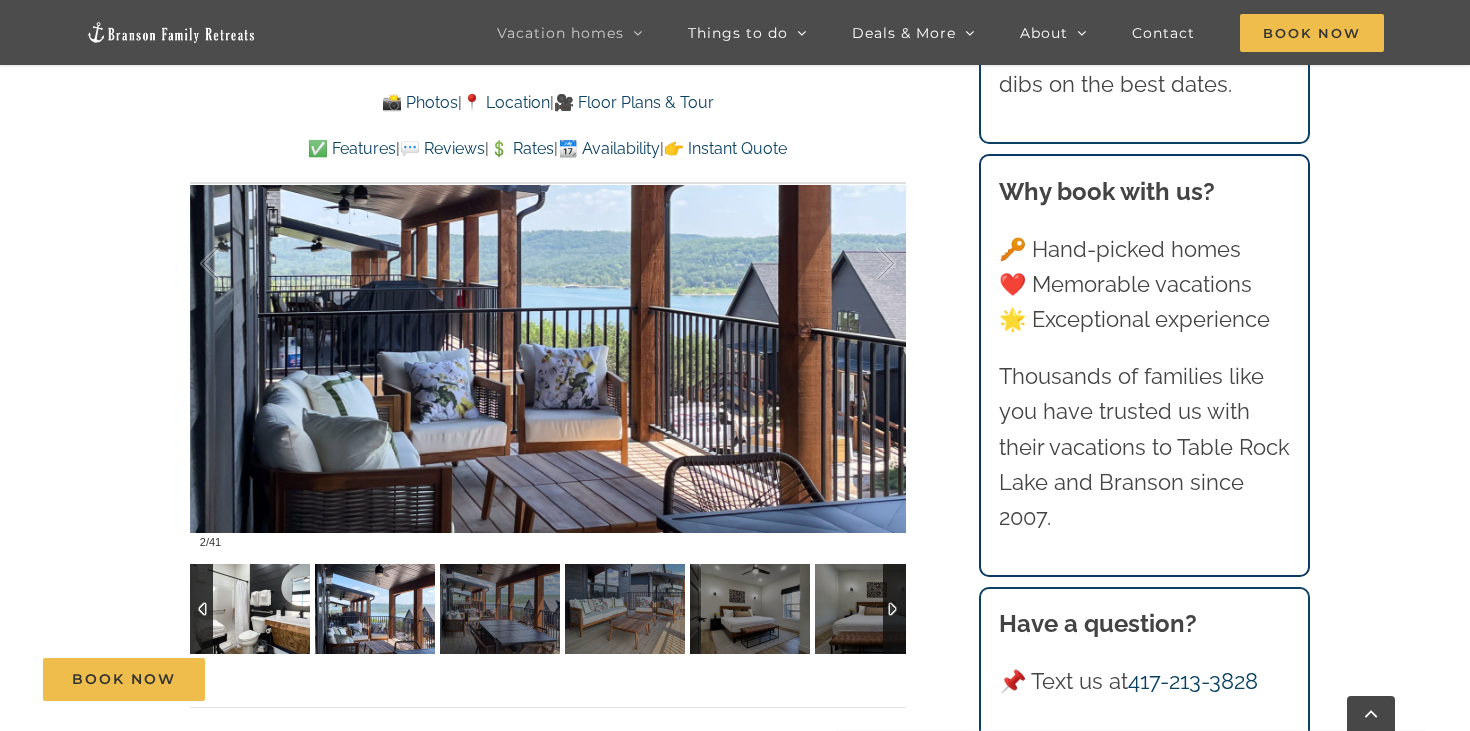click at bounding box center [250, 609] 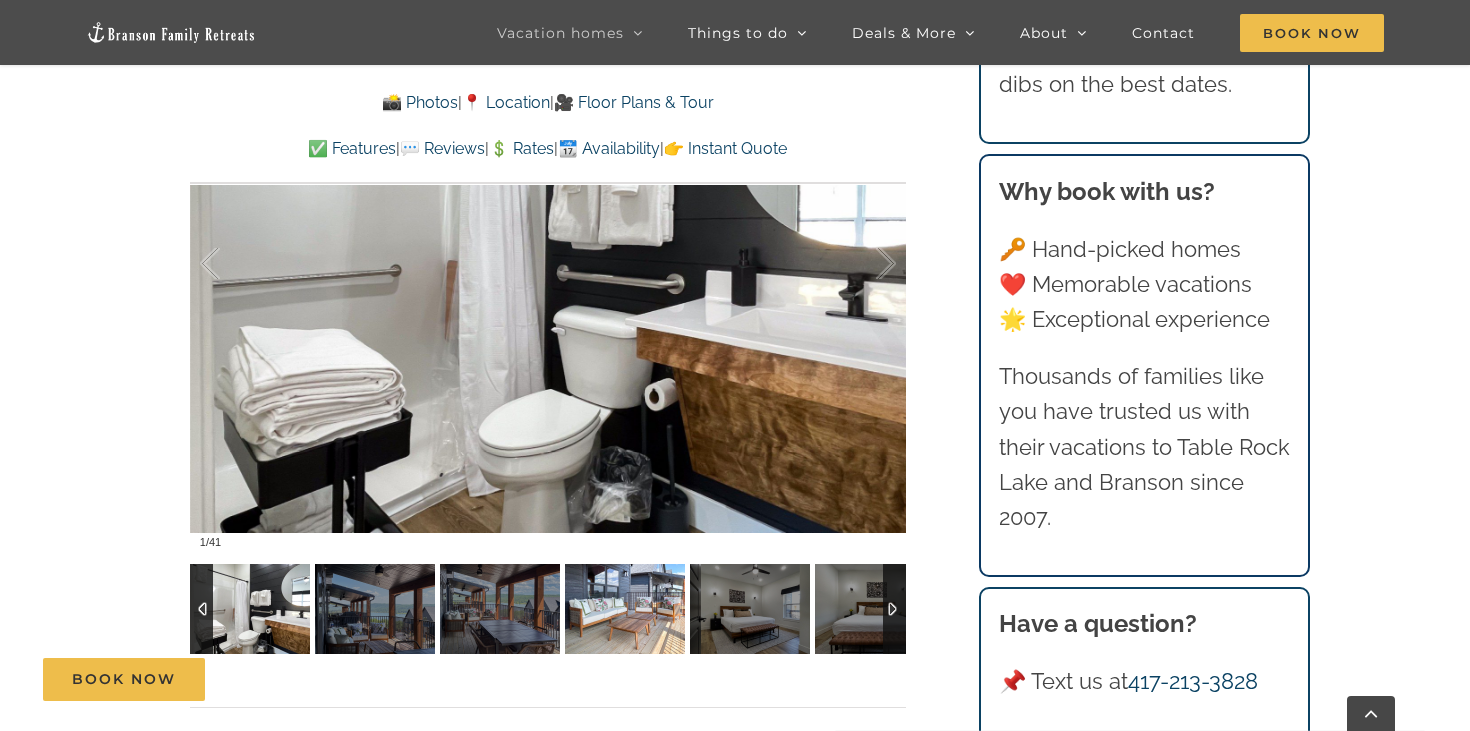 click at bounding box center (625, 609) 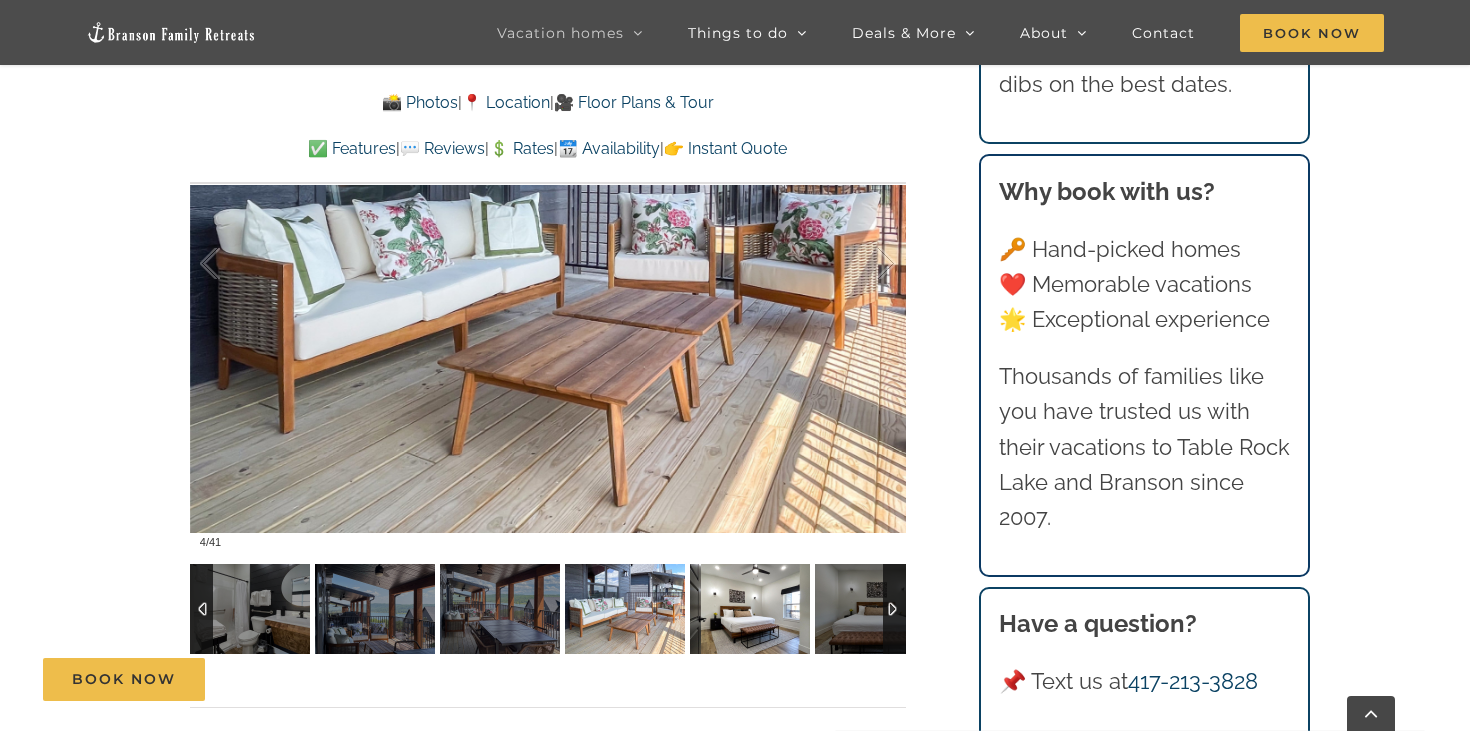 click at bounding box center [750, 609] 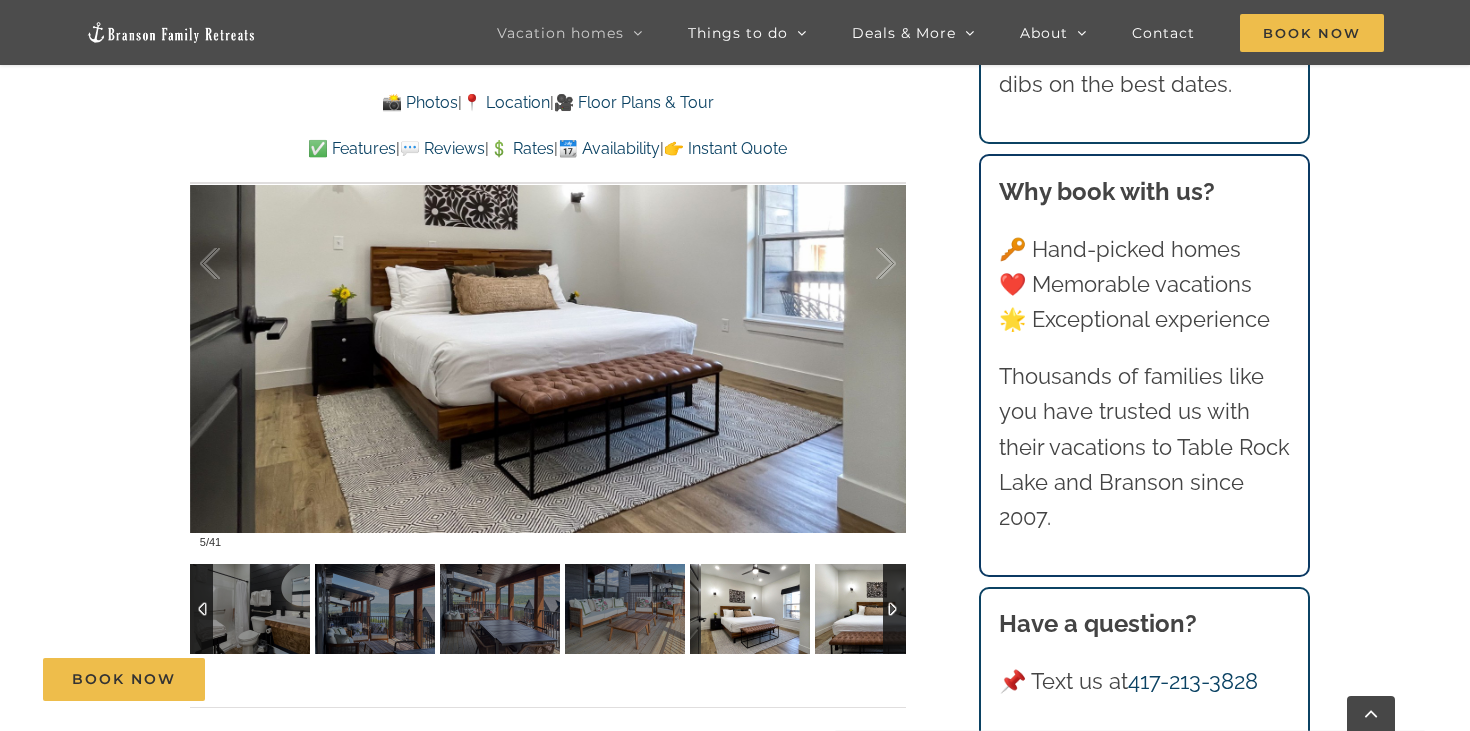 click at bounding box center [875, 609] 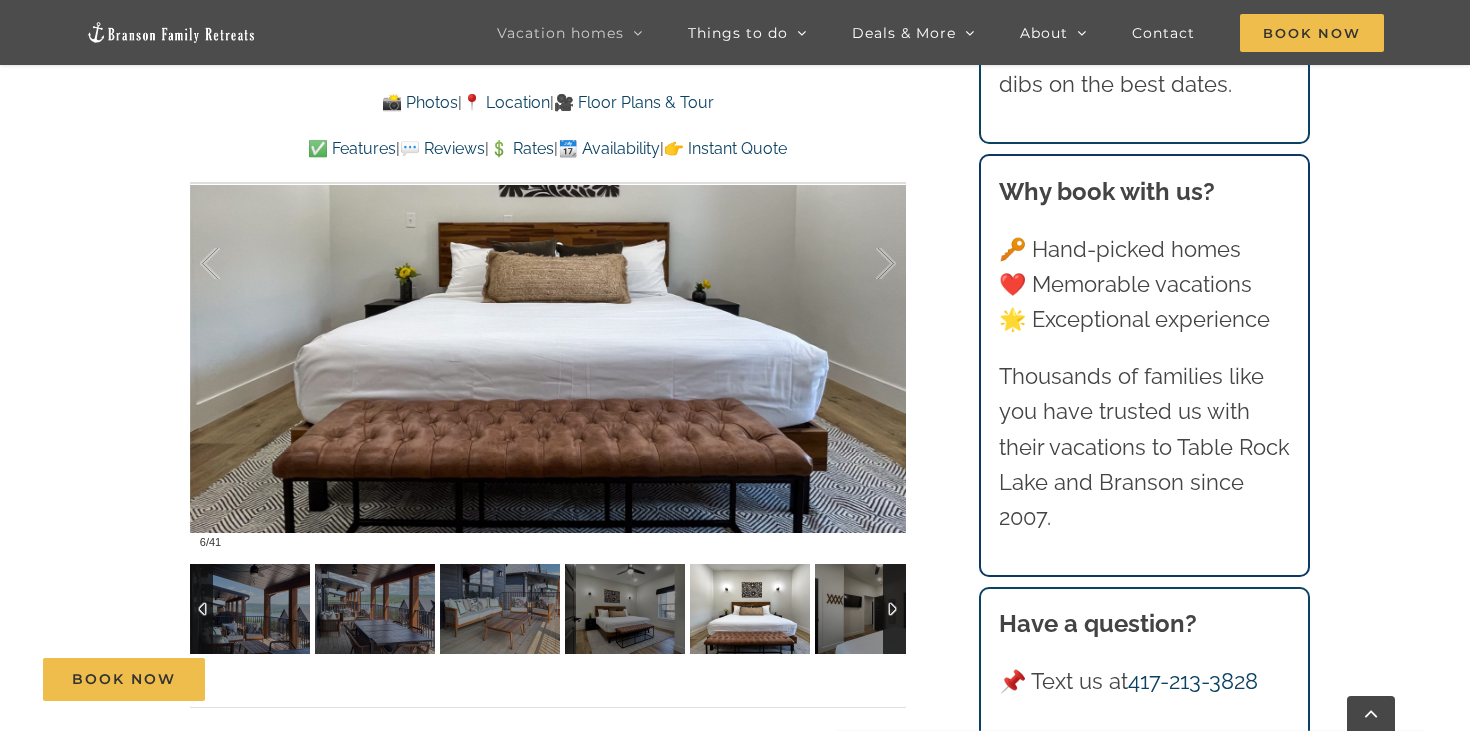 click at bounding box center (894, 609) 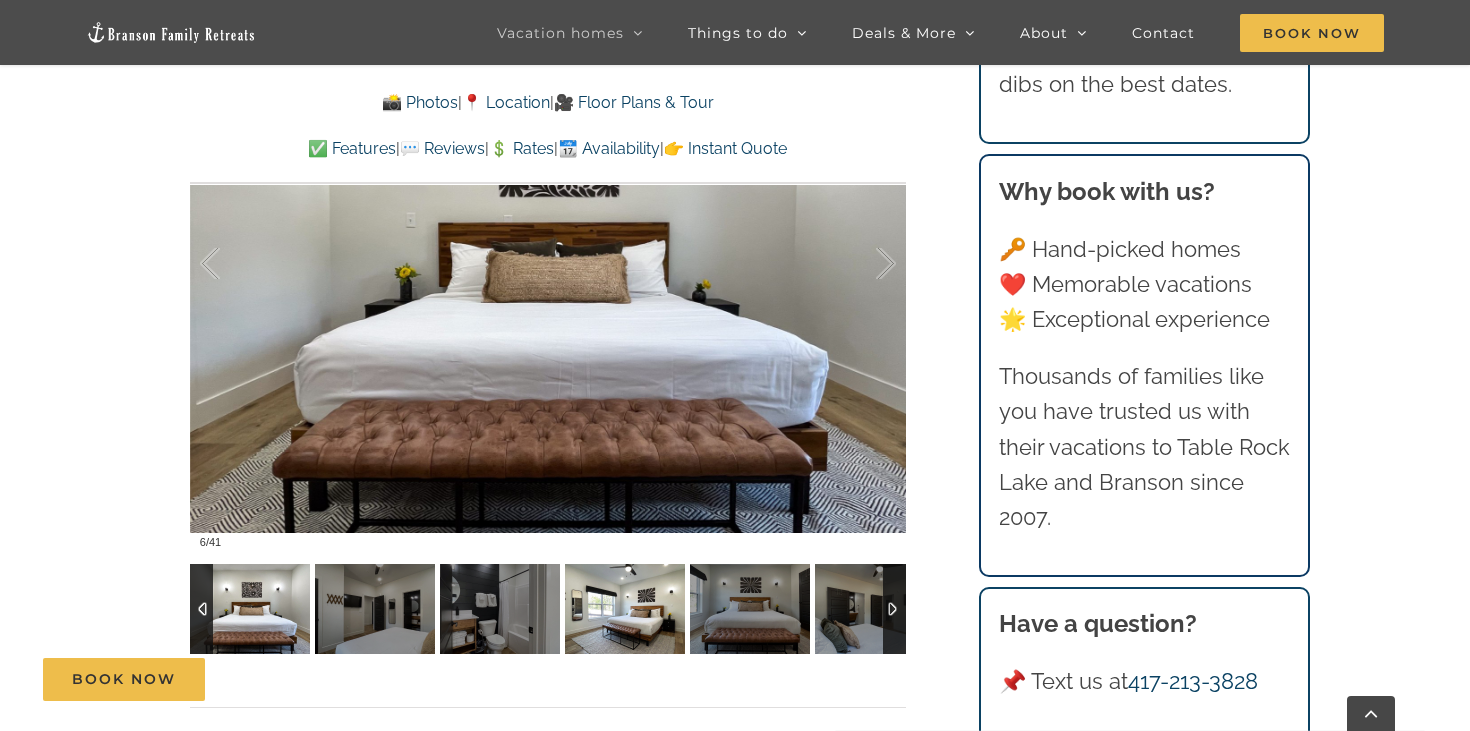 click at bounding box center [625, 609] 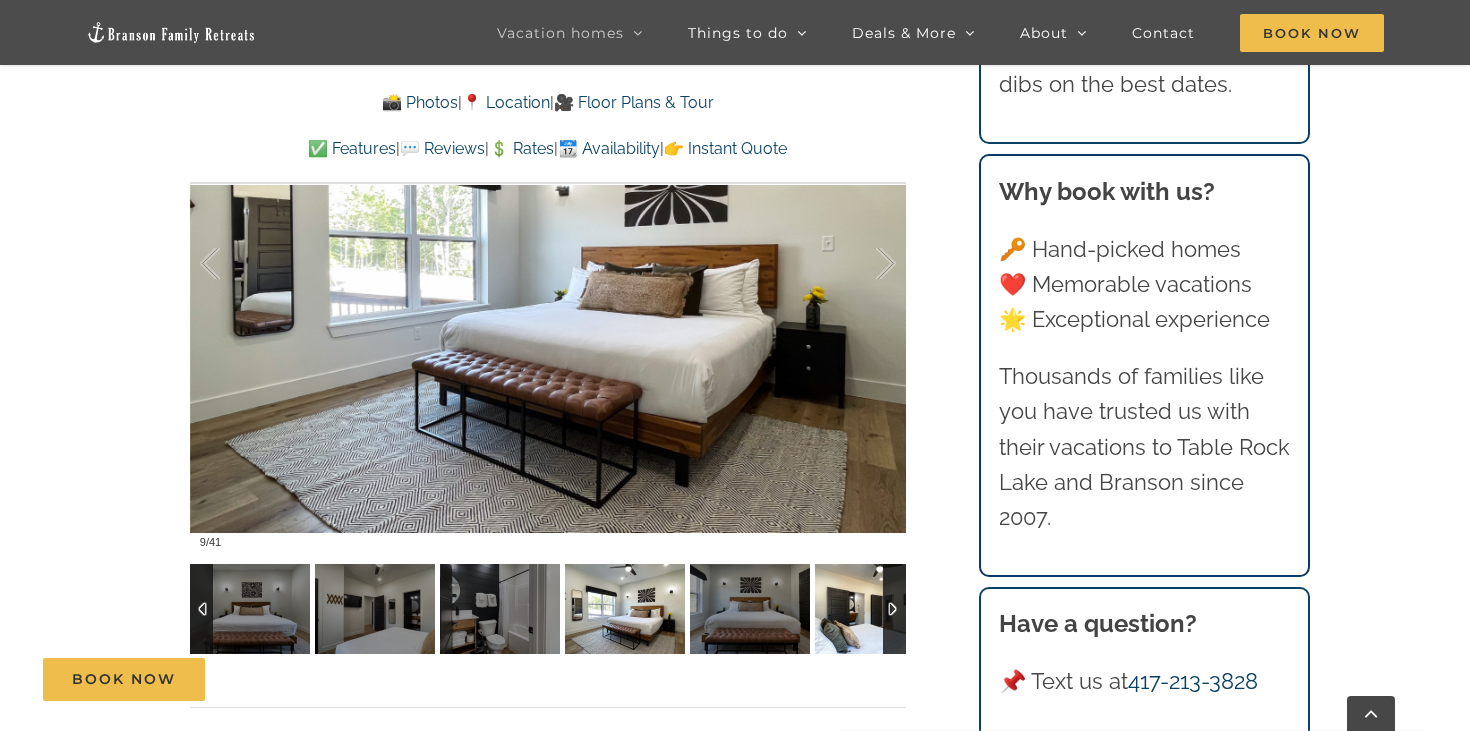 click at bounding box center (875, 609) 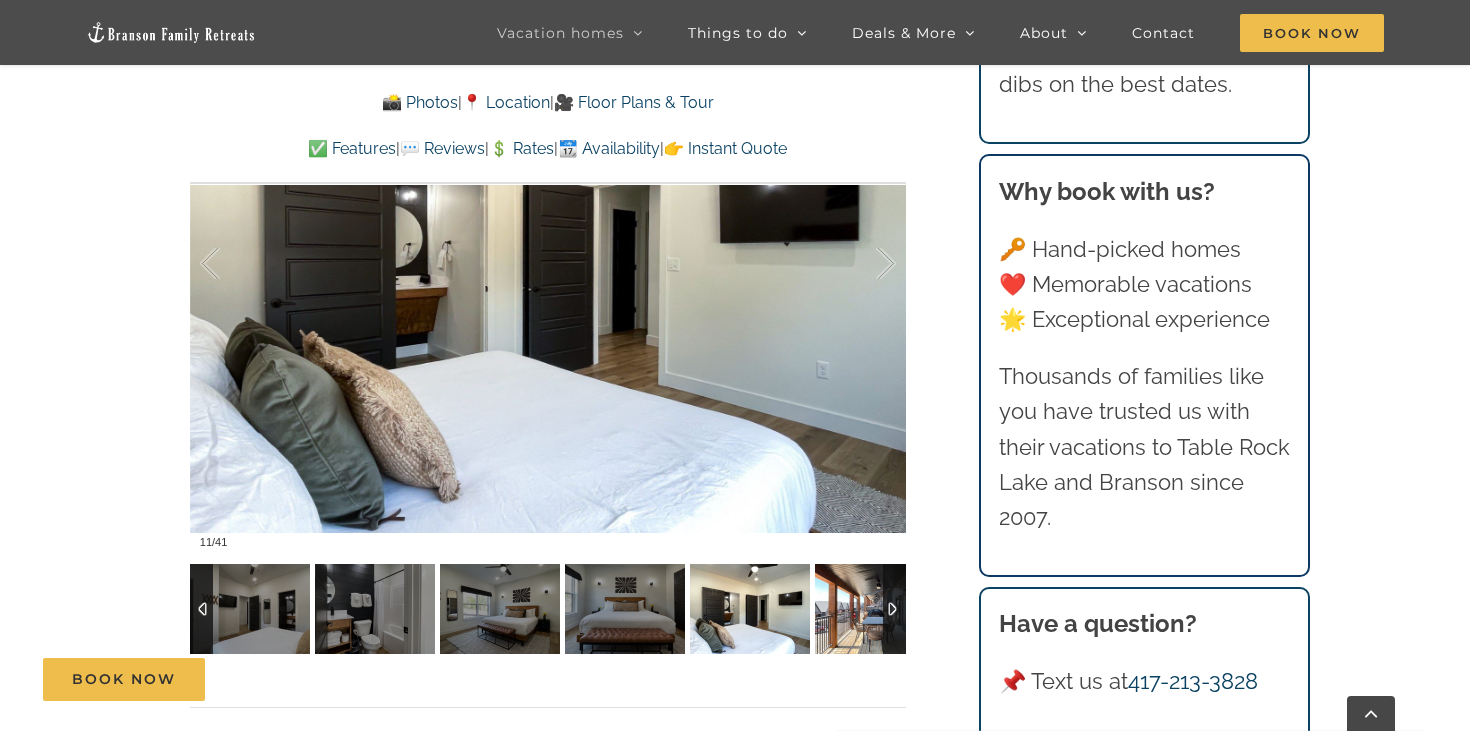 click at bounding box center [875, 609] 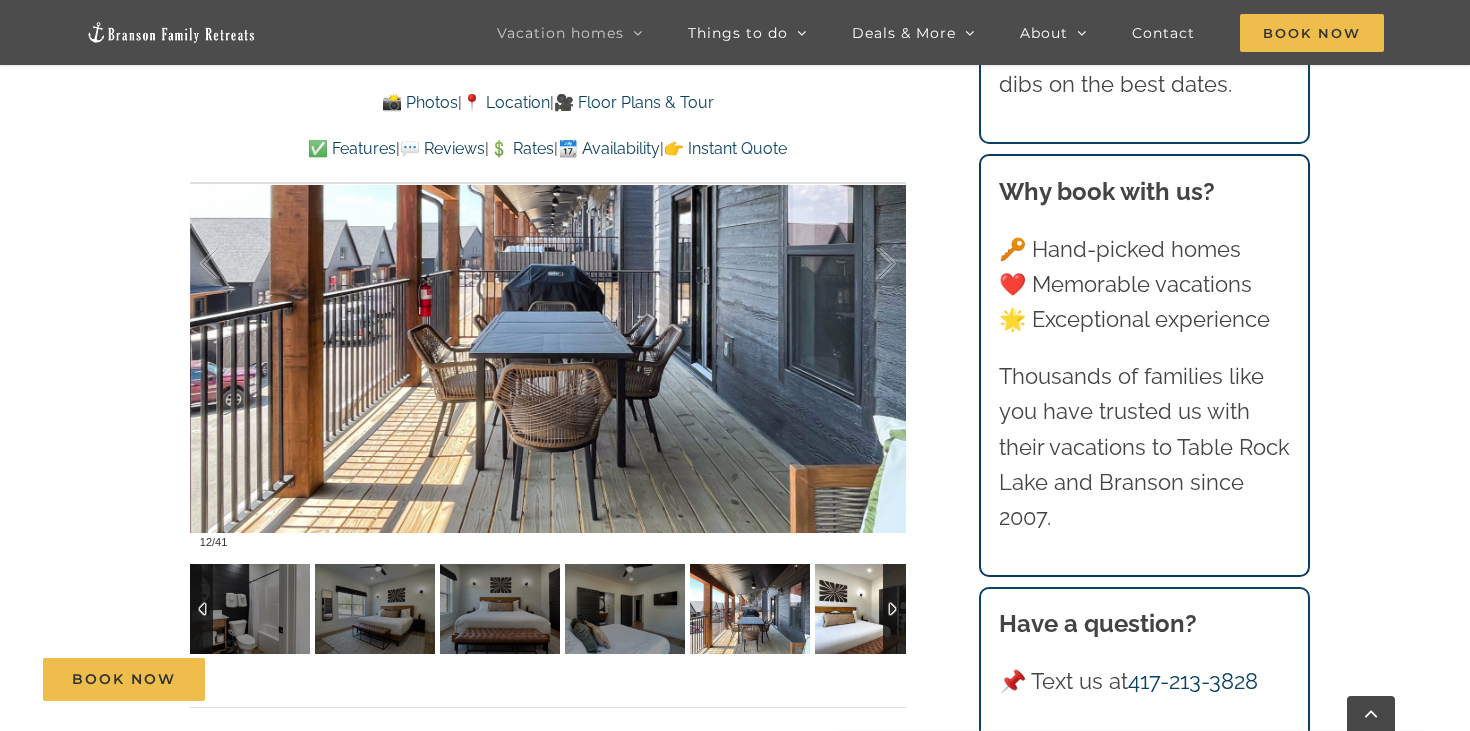 click at bounding box center [875, 609] 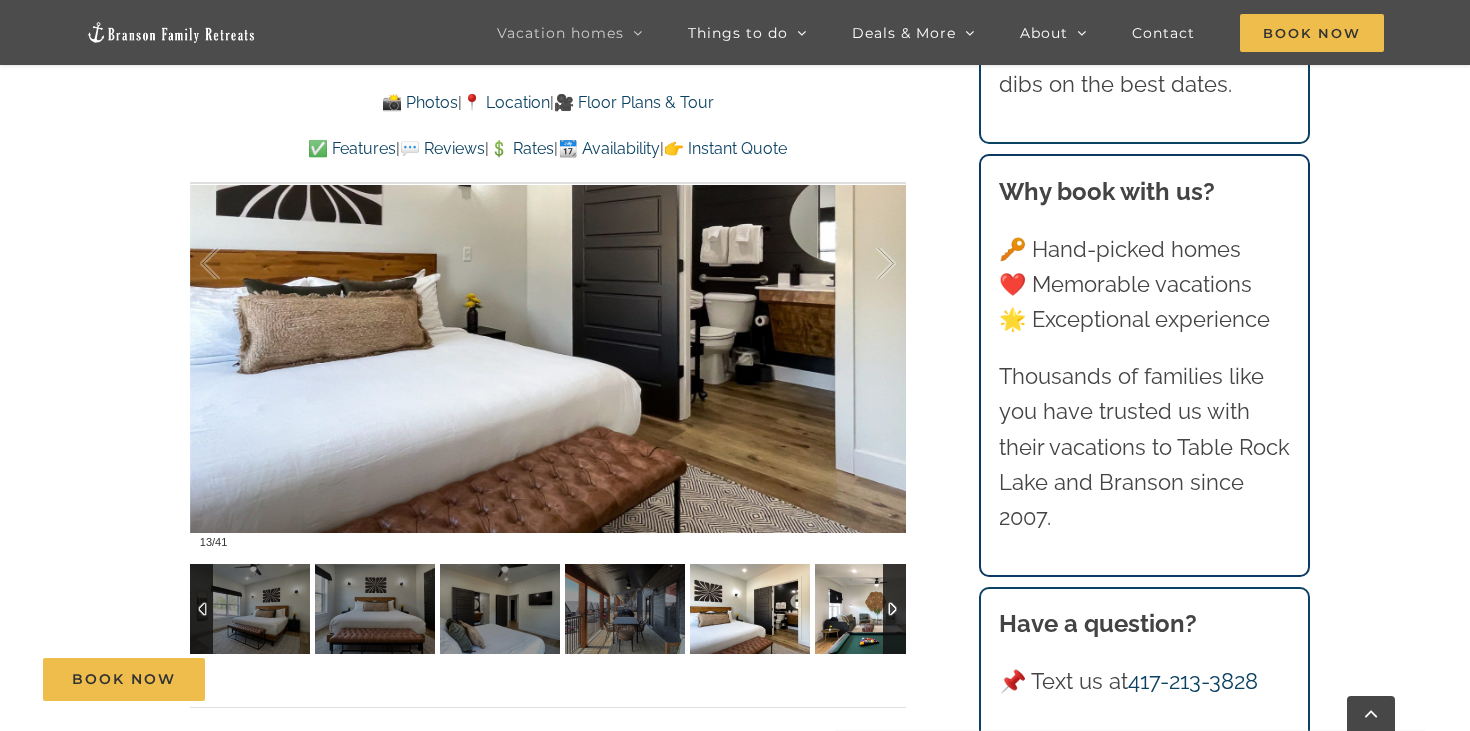 click at bounding box center [875, 609] 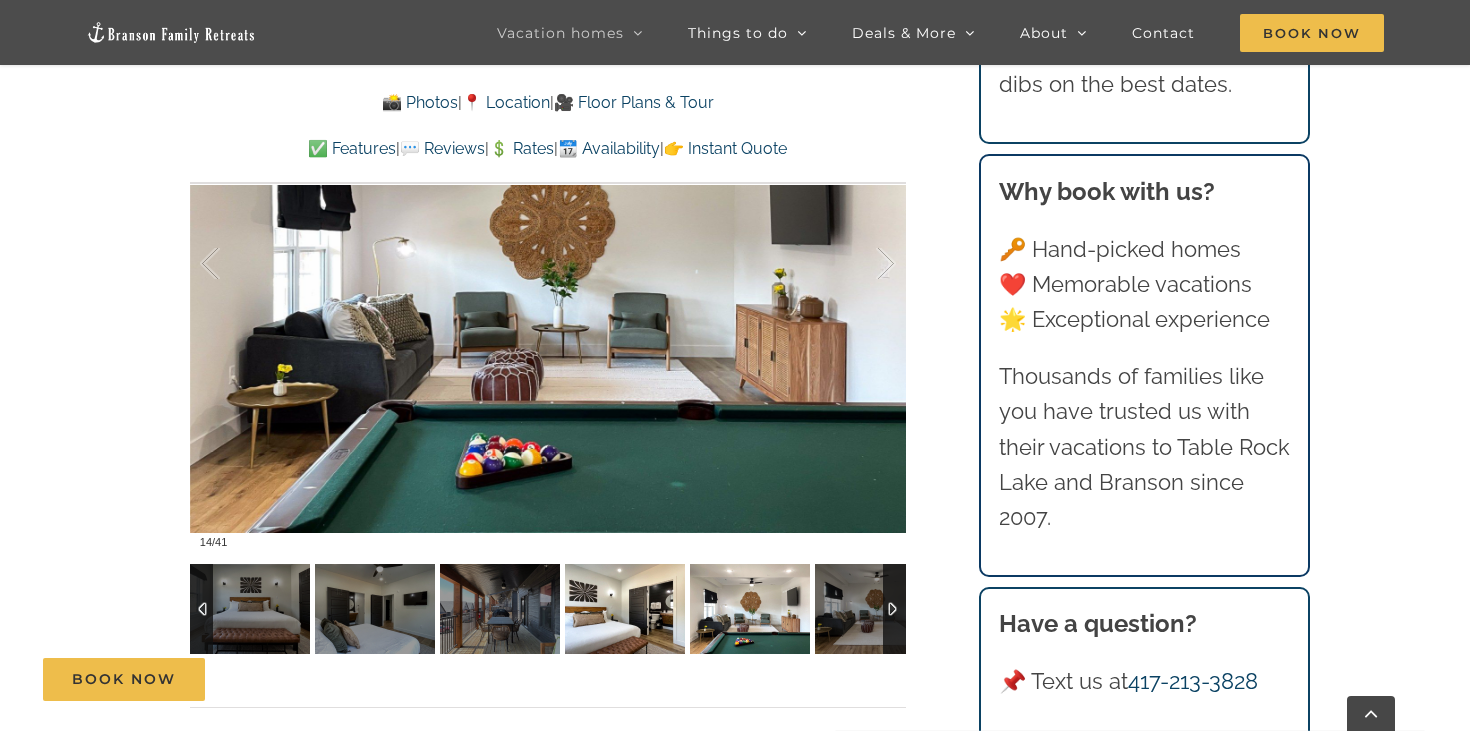 click at bounding box center [625, 609] 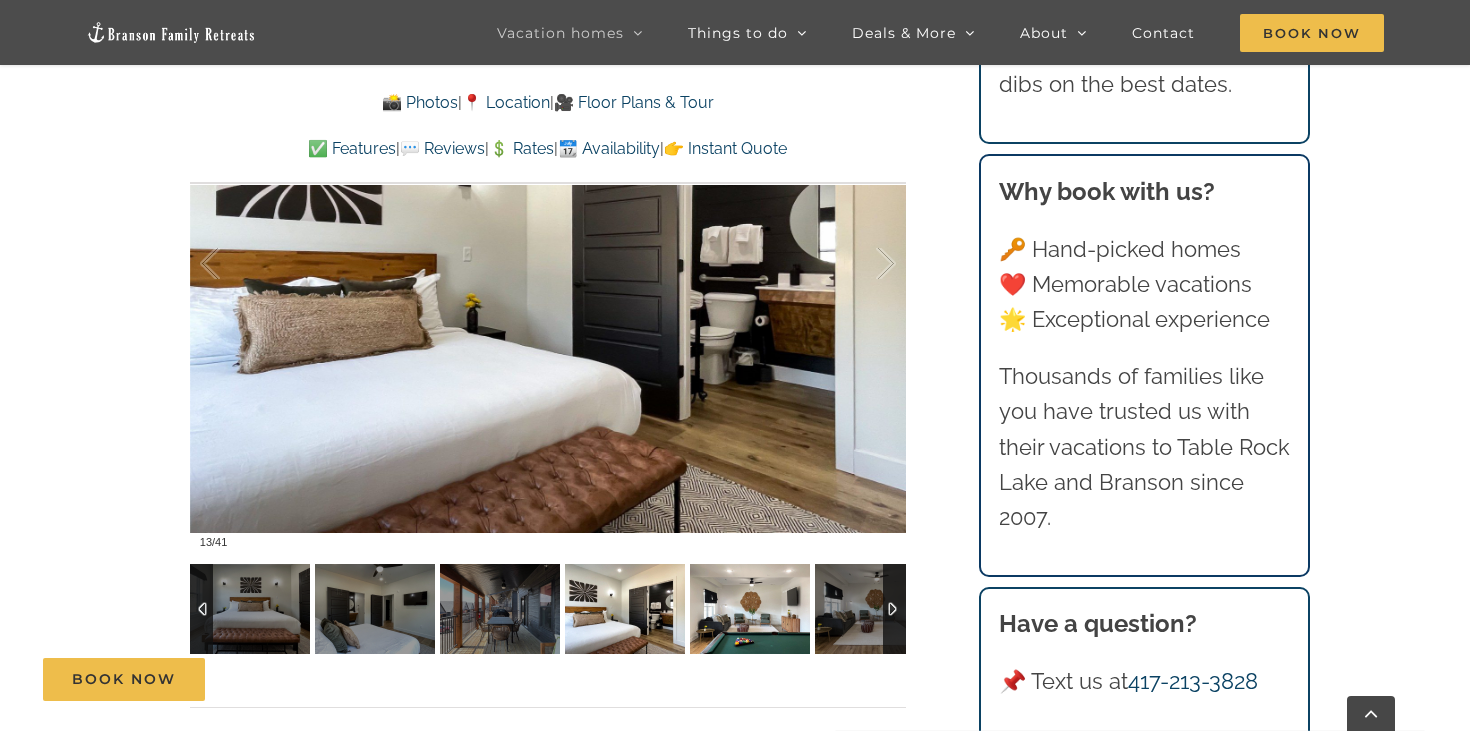 click at bounding box center (750, 609) 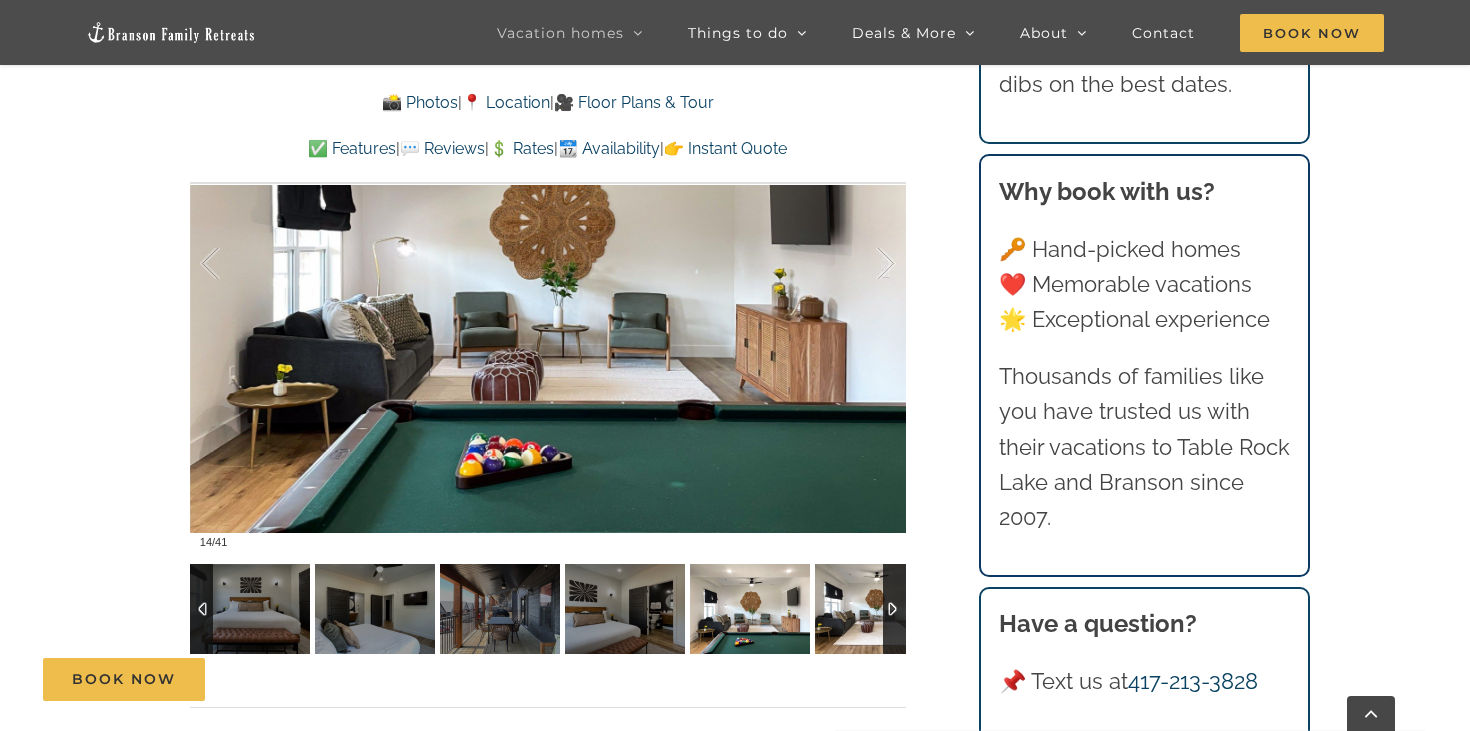 click at bounding box center [875, 609] 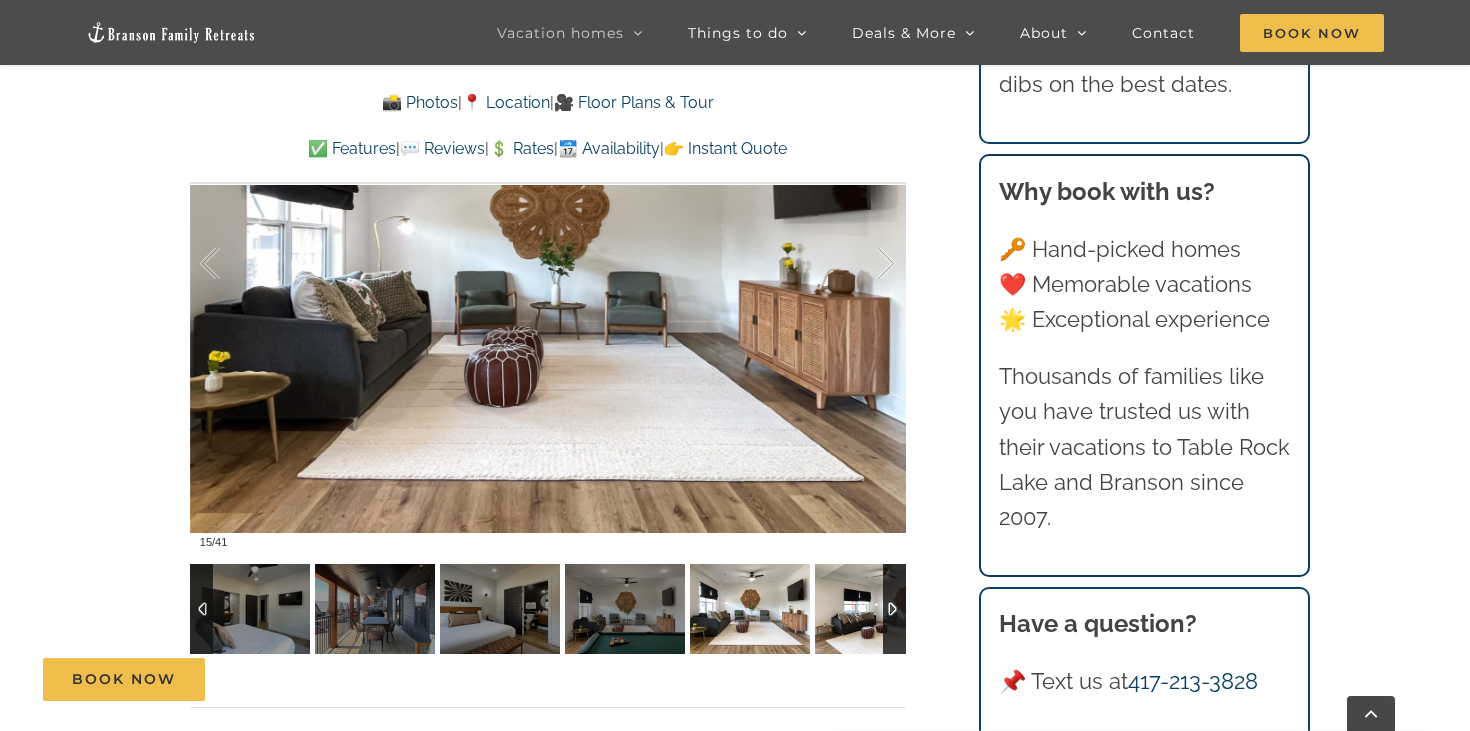 click at bounding box center [875, 609] 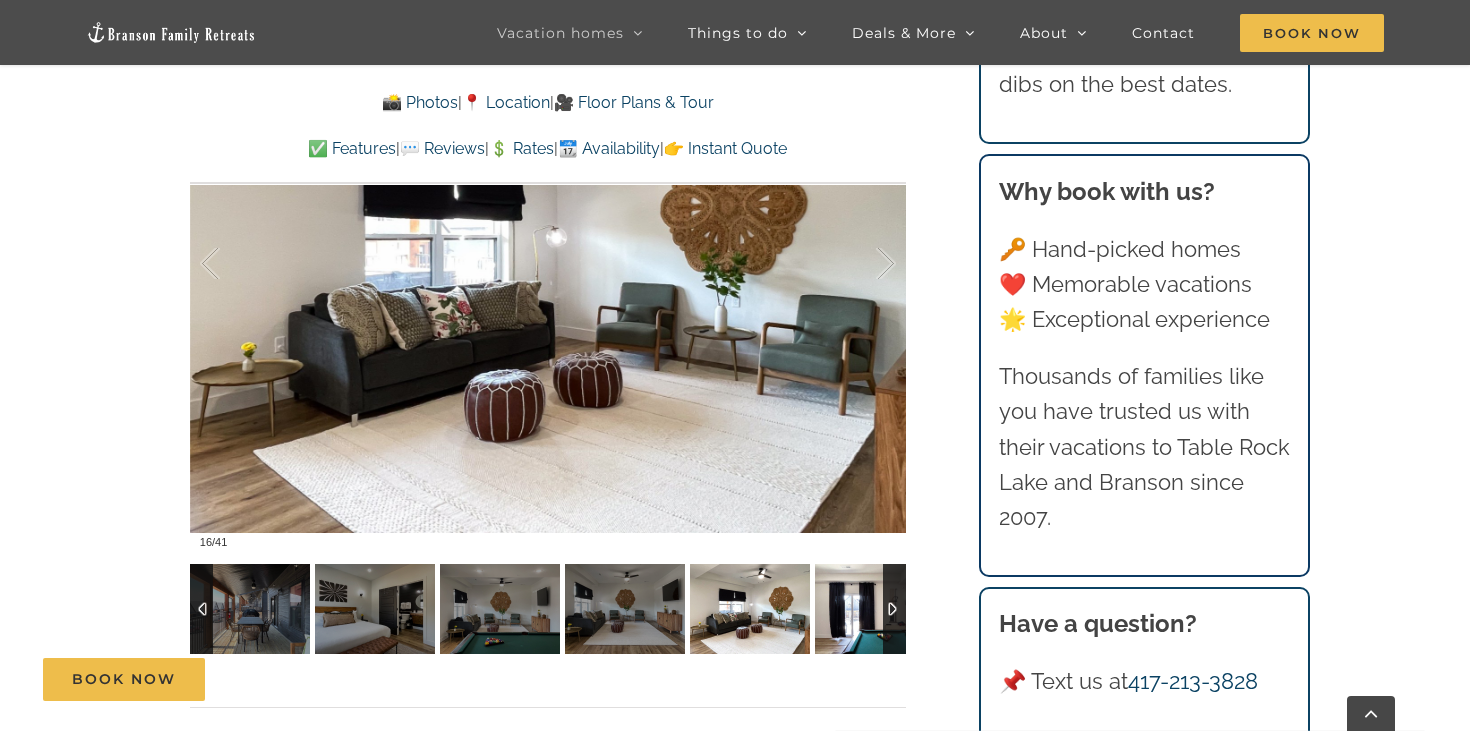 click at bounding box center [875, 609] 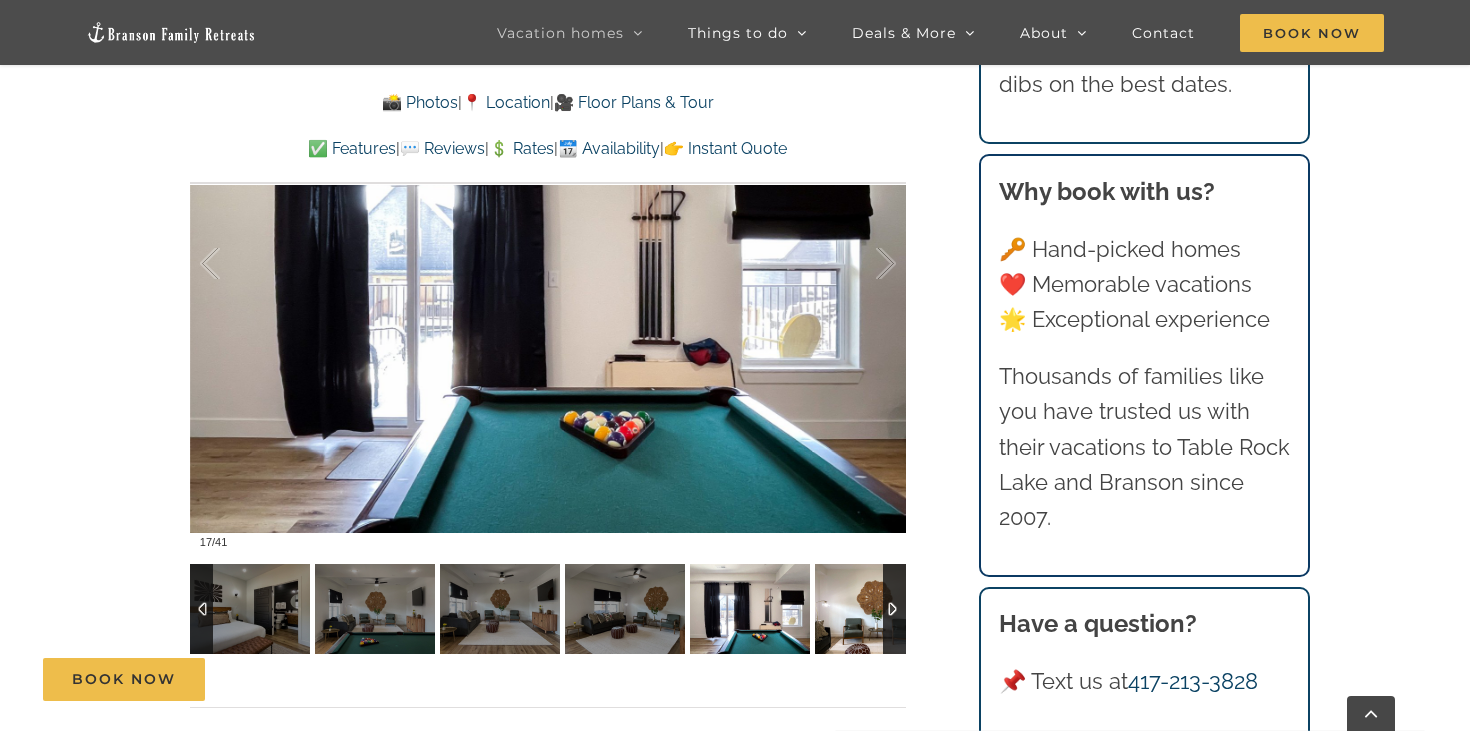 click at bounding box center (875, 609) 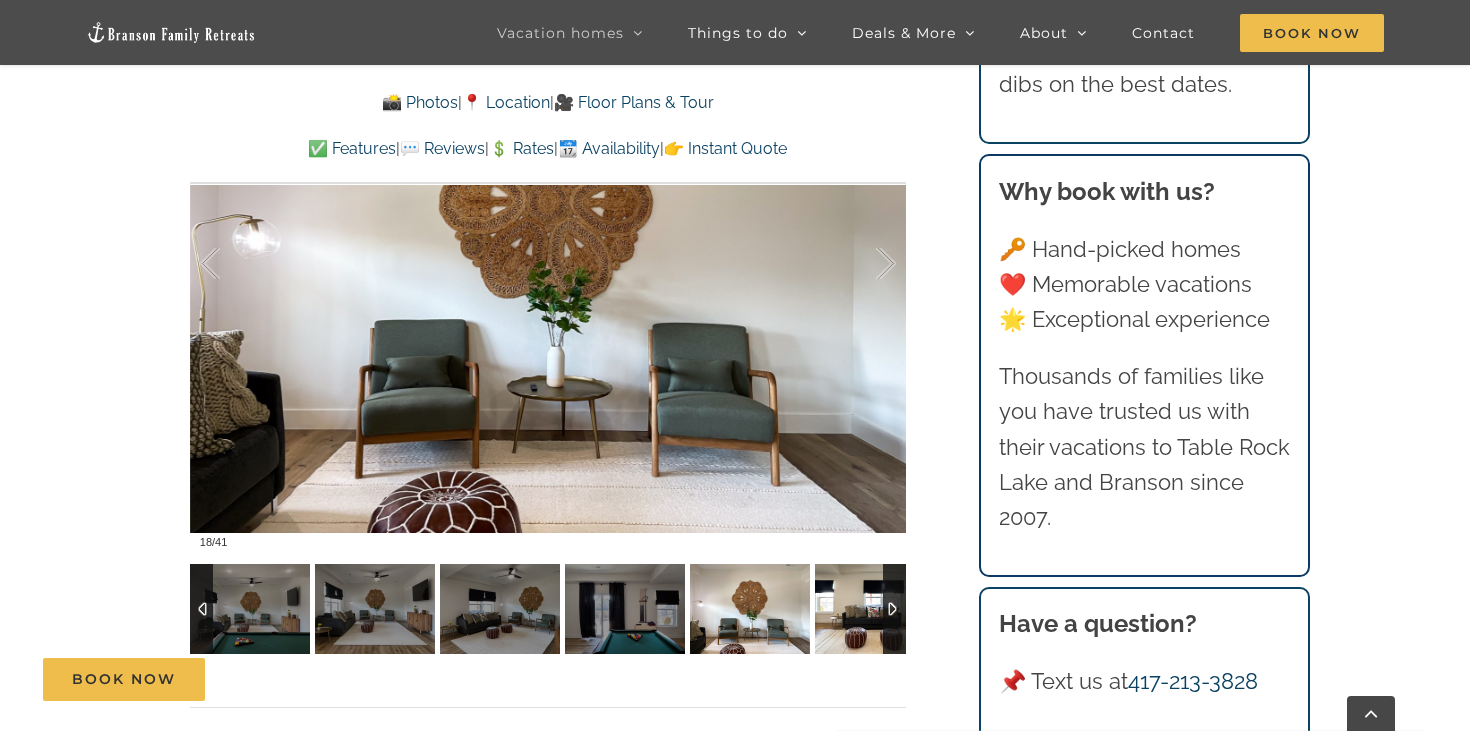 click at bounding box center [875, 609] 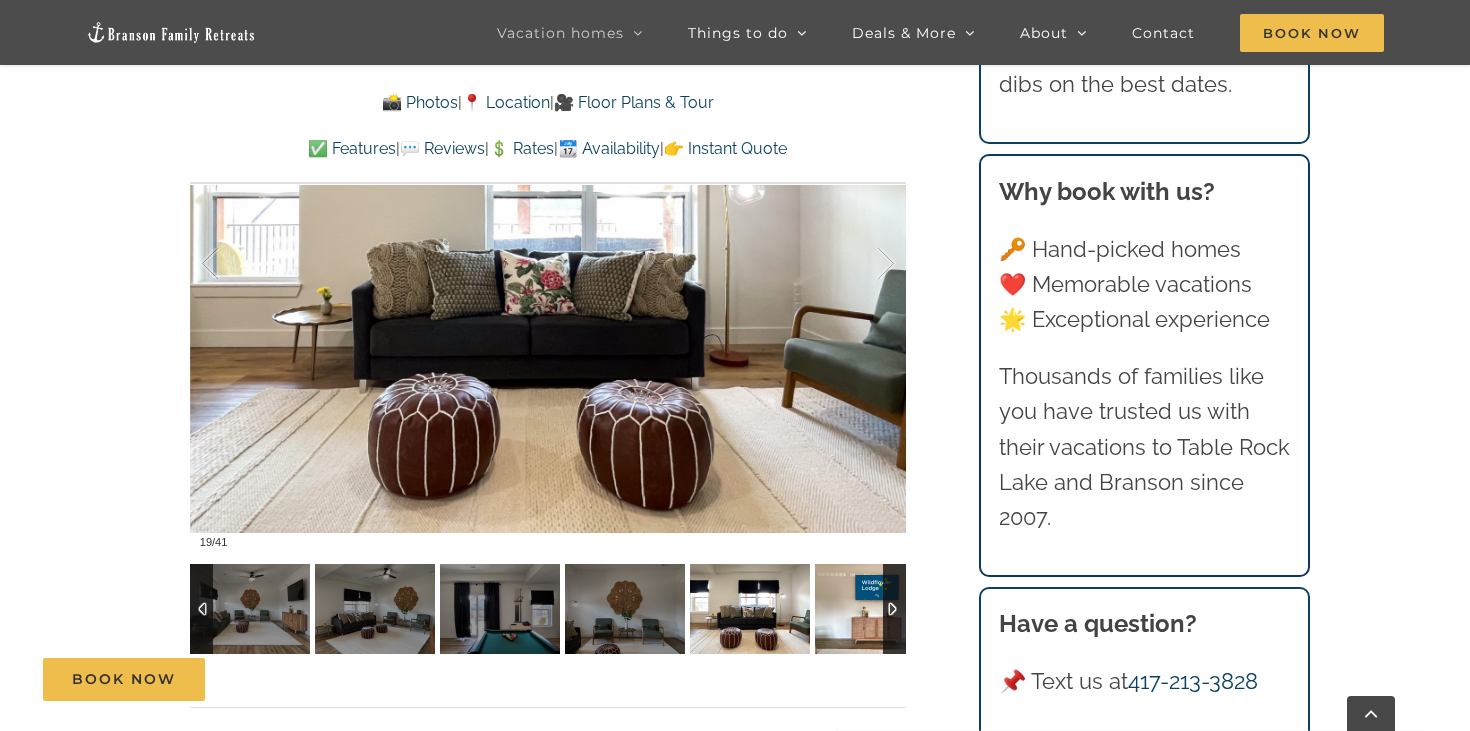 click at bounding box center [875, 609] 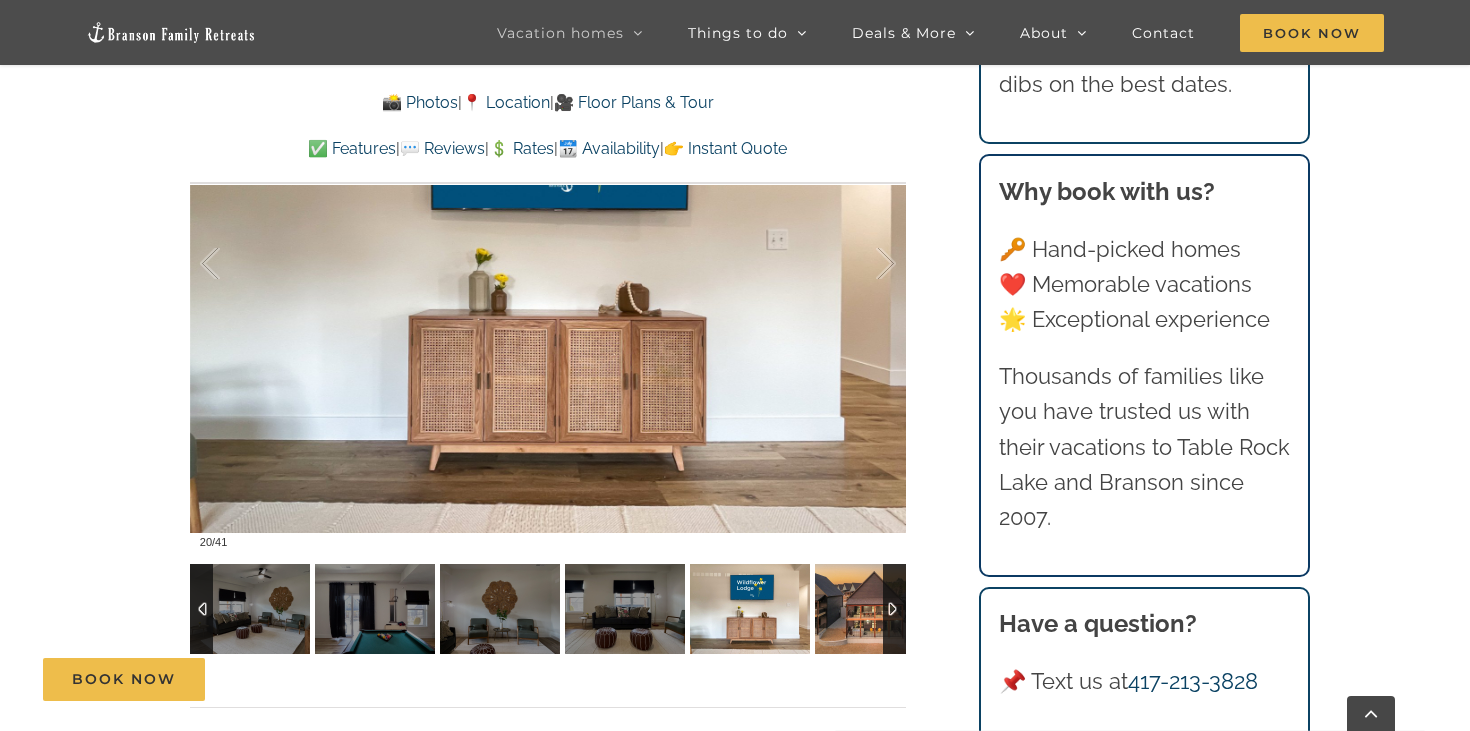 click at bounding box center (875, 609) 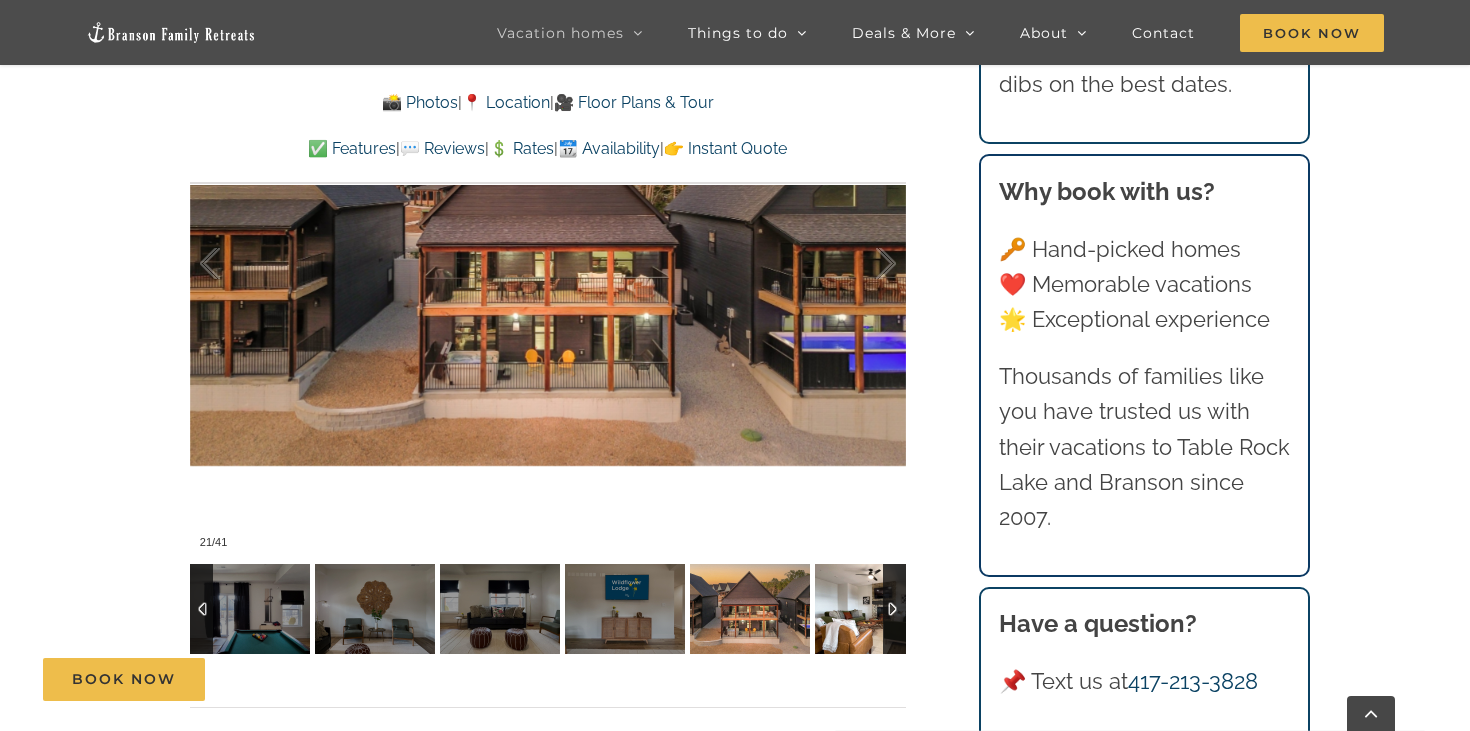 click at bounding box center [875, 609] 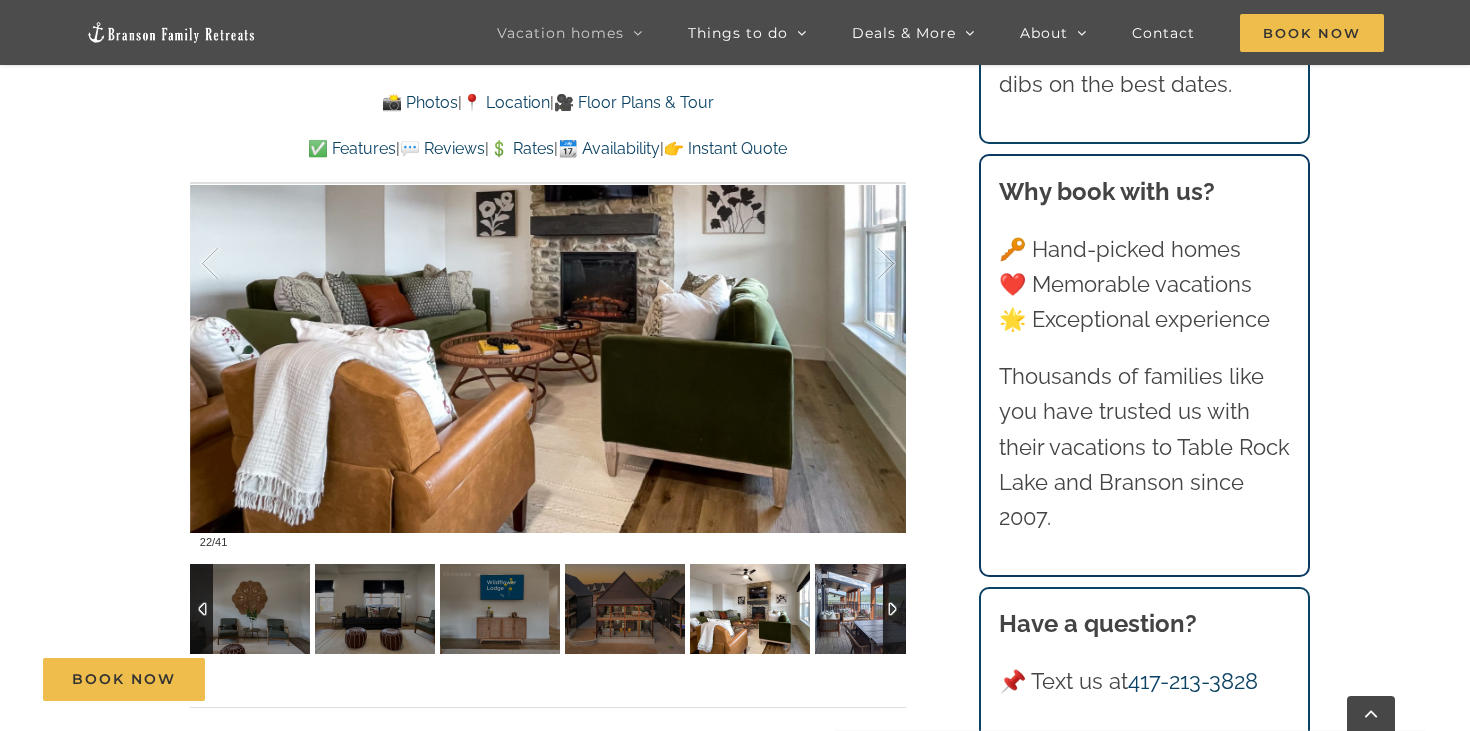 click at bounding box center (875, 609) 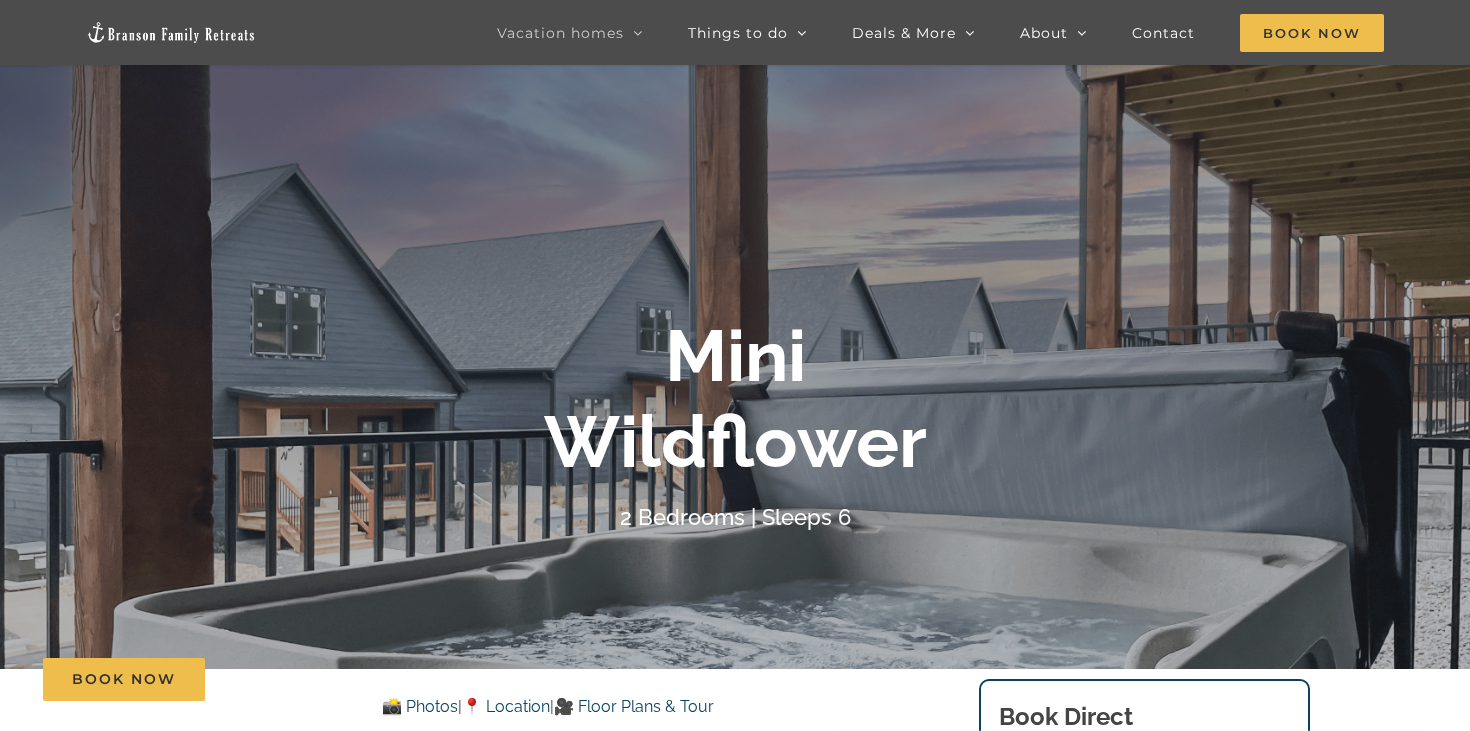 scroll, scrollTop: 116, scrollLeft: 0, axis: vertical 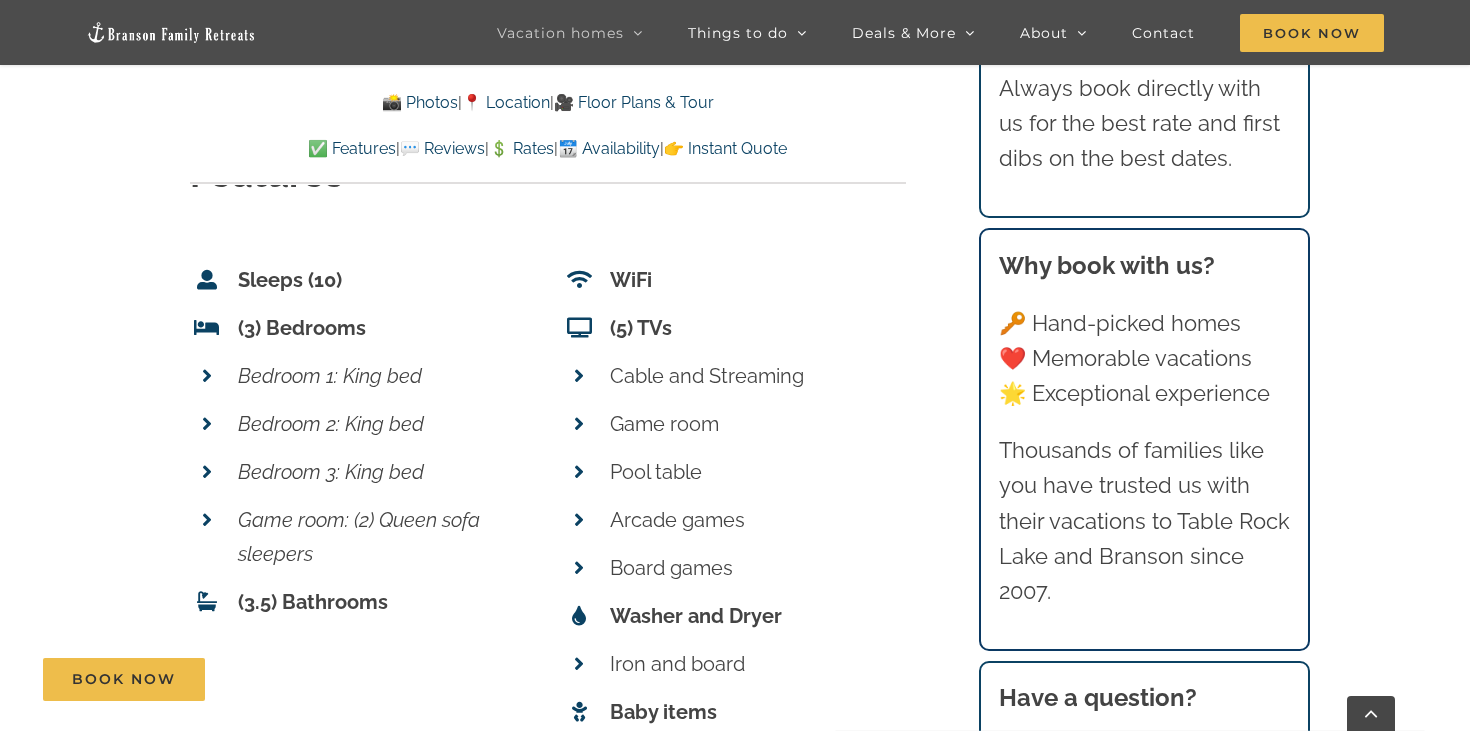 click at bounding box center (579, 520) 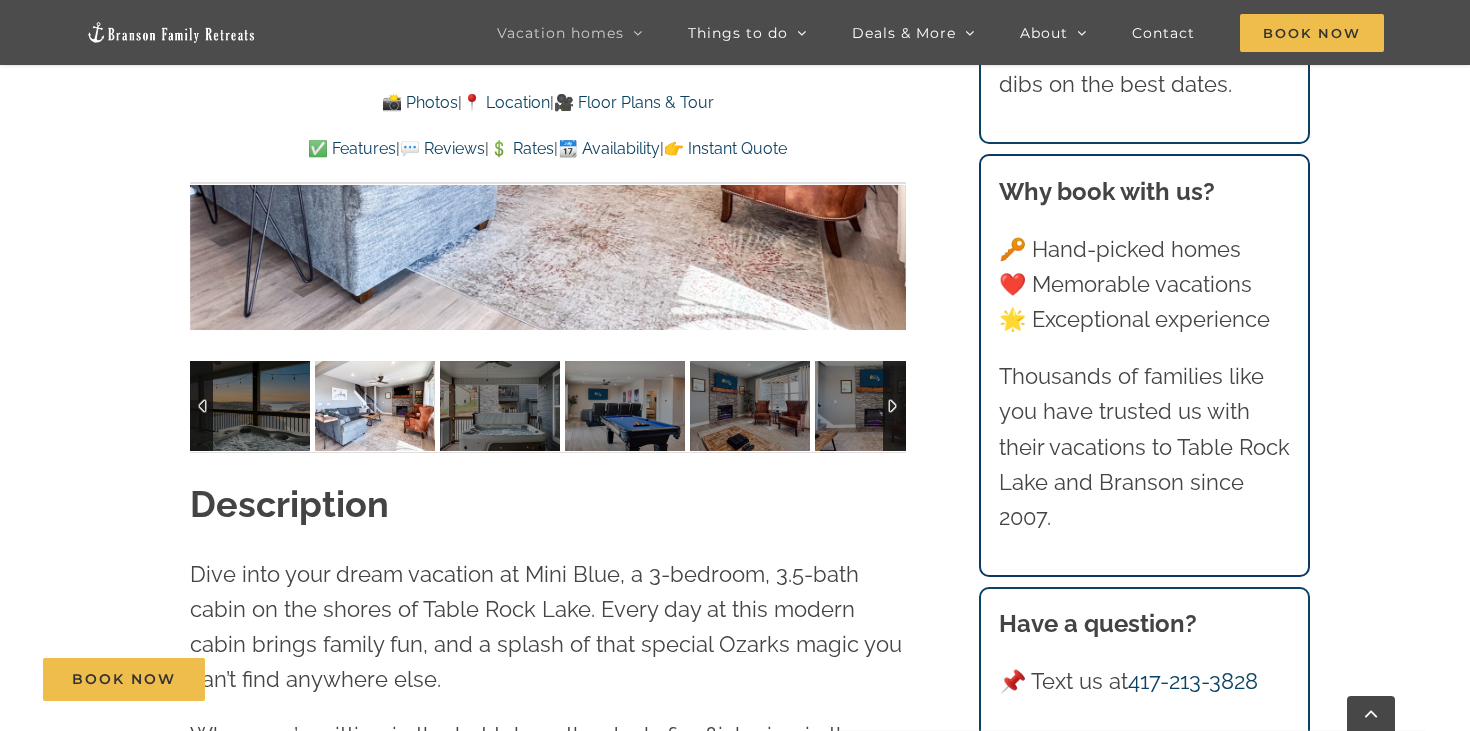 scroll, scrollTop: 1683, scrollLeft: 0, axis: vertical 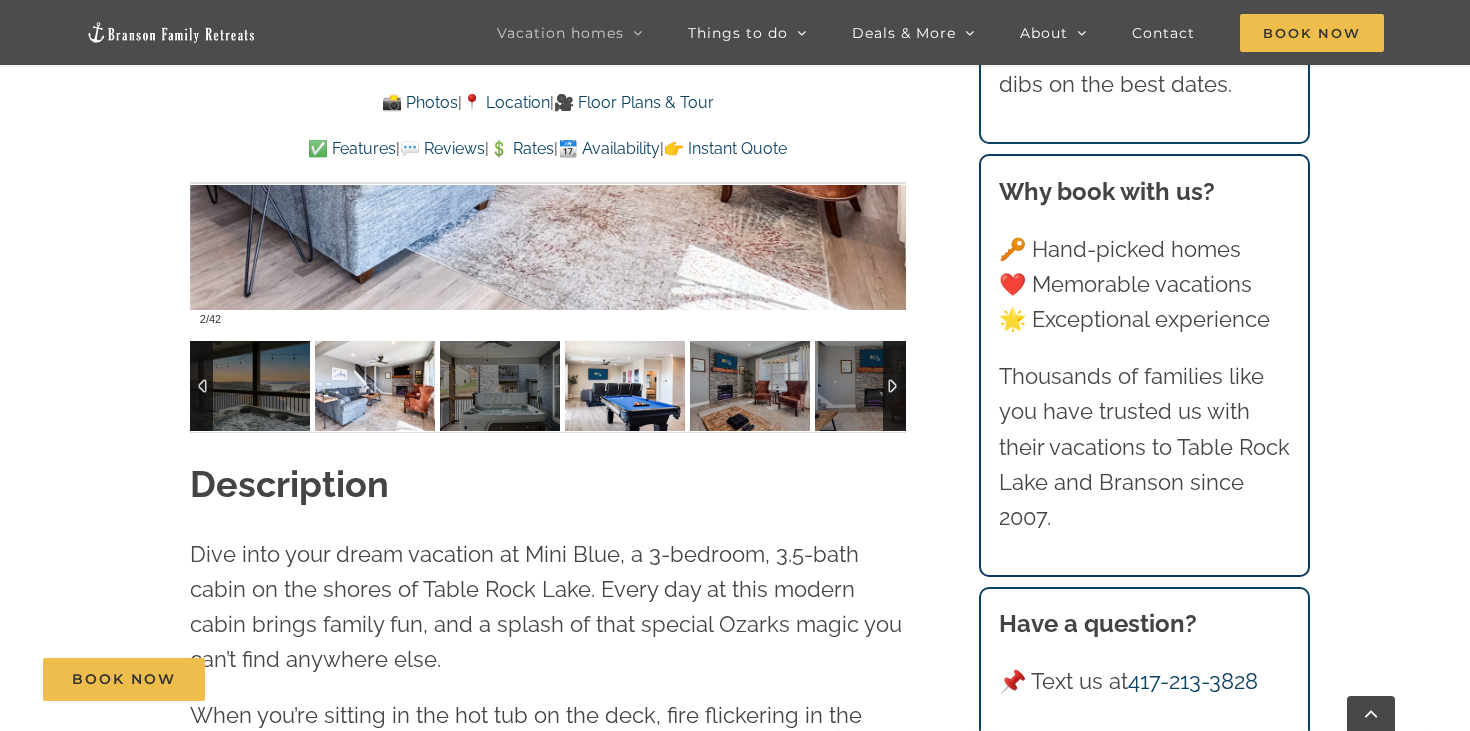 click at bounding box center (625, 386) 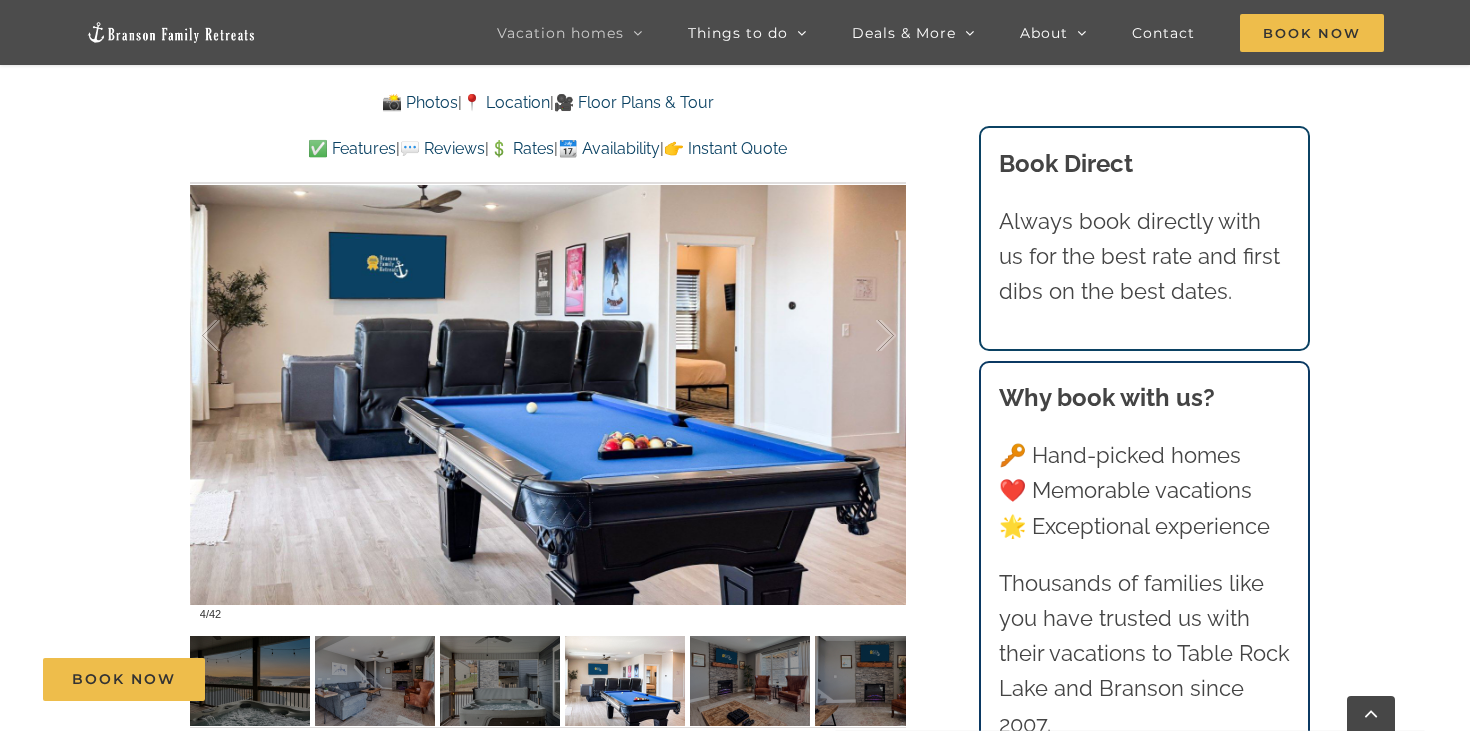 scroll, scrollTop: 1460, scrollLeft: 0, axis: vertical 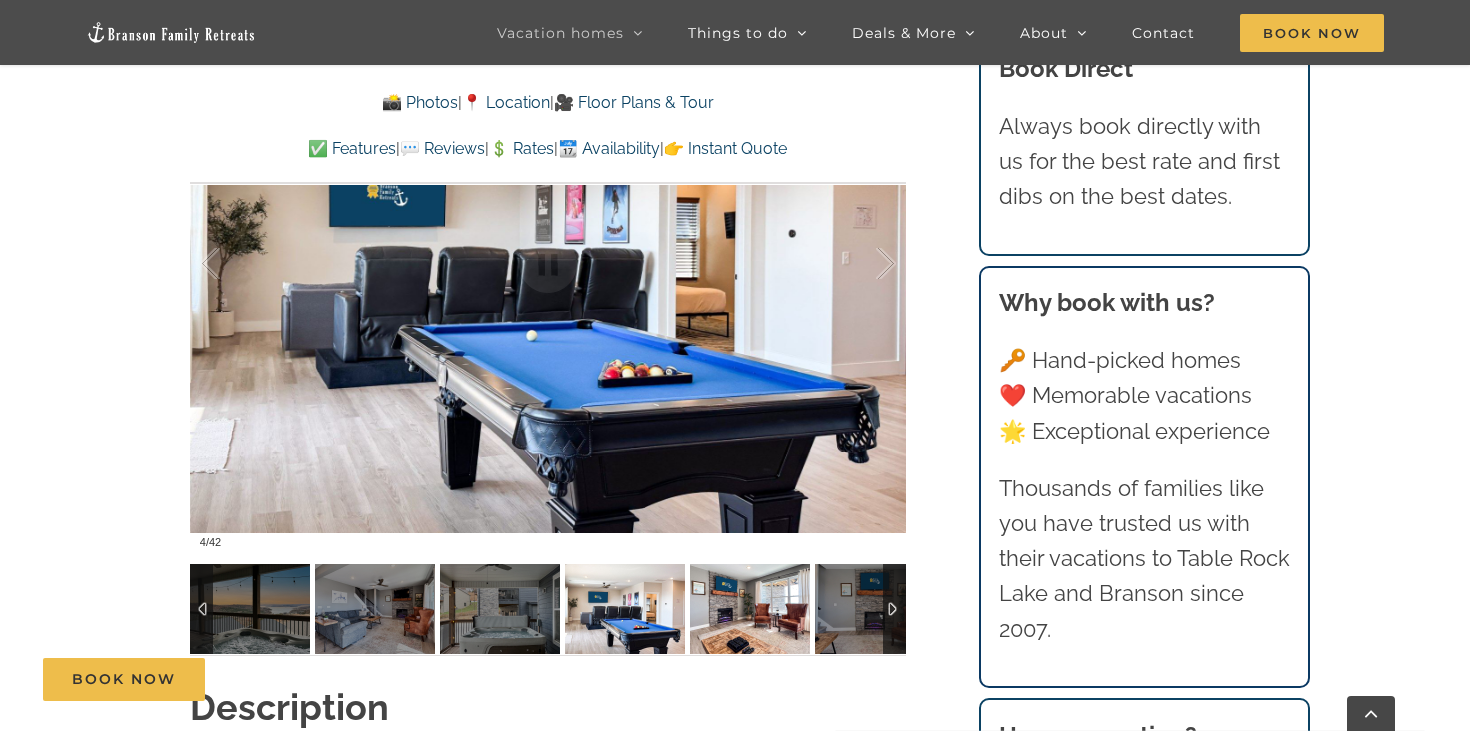click at bounding box center [750, 609] 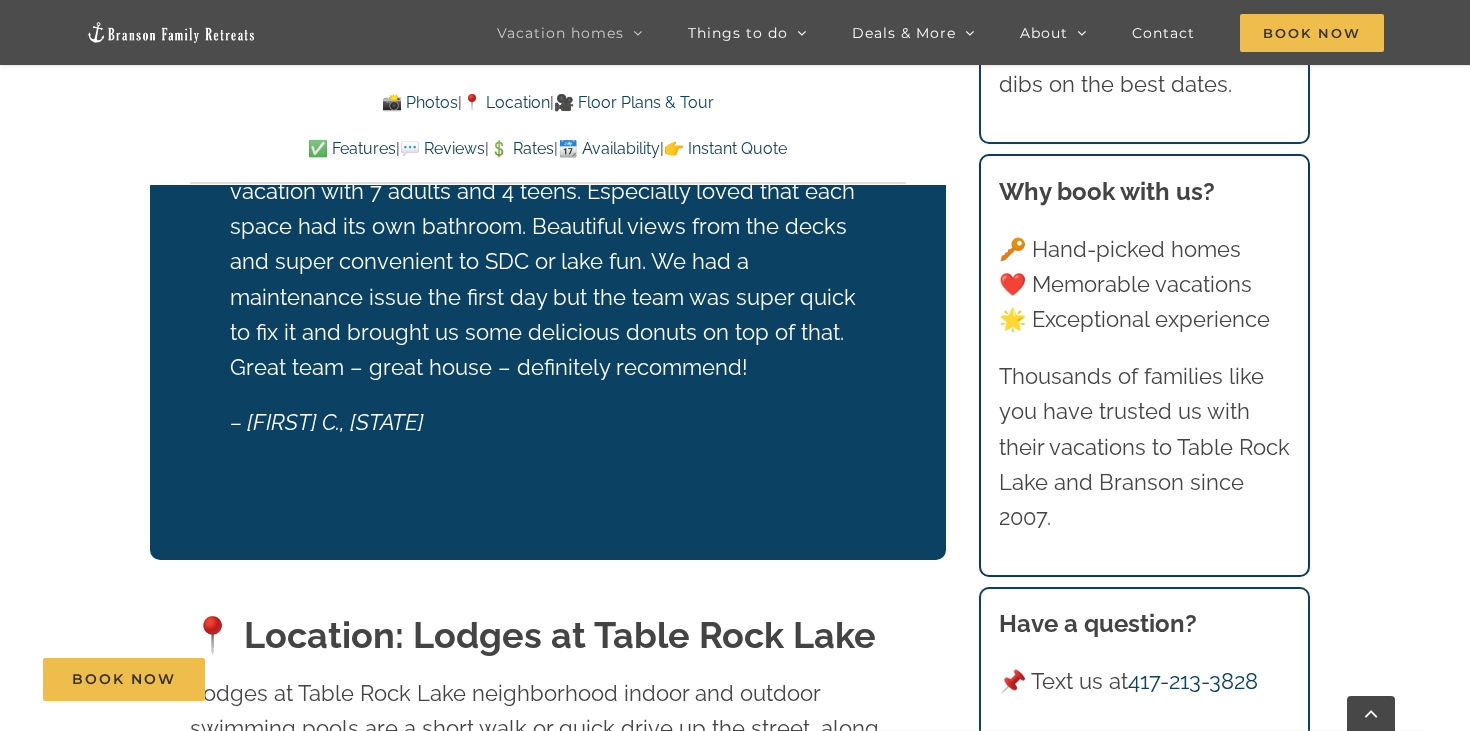 scroll, scrollTop: 4080, scrollLeft: 0, axis: vertical 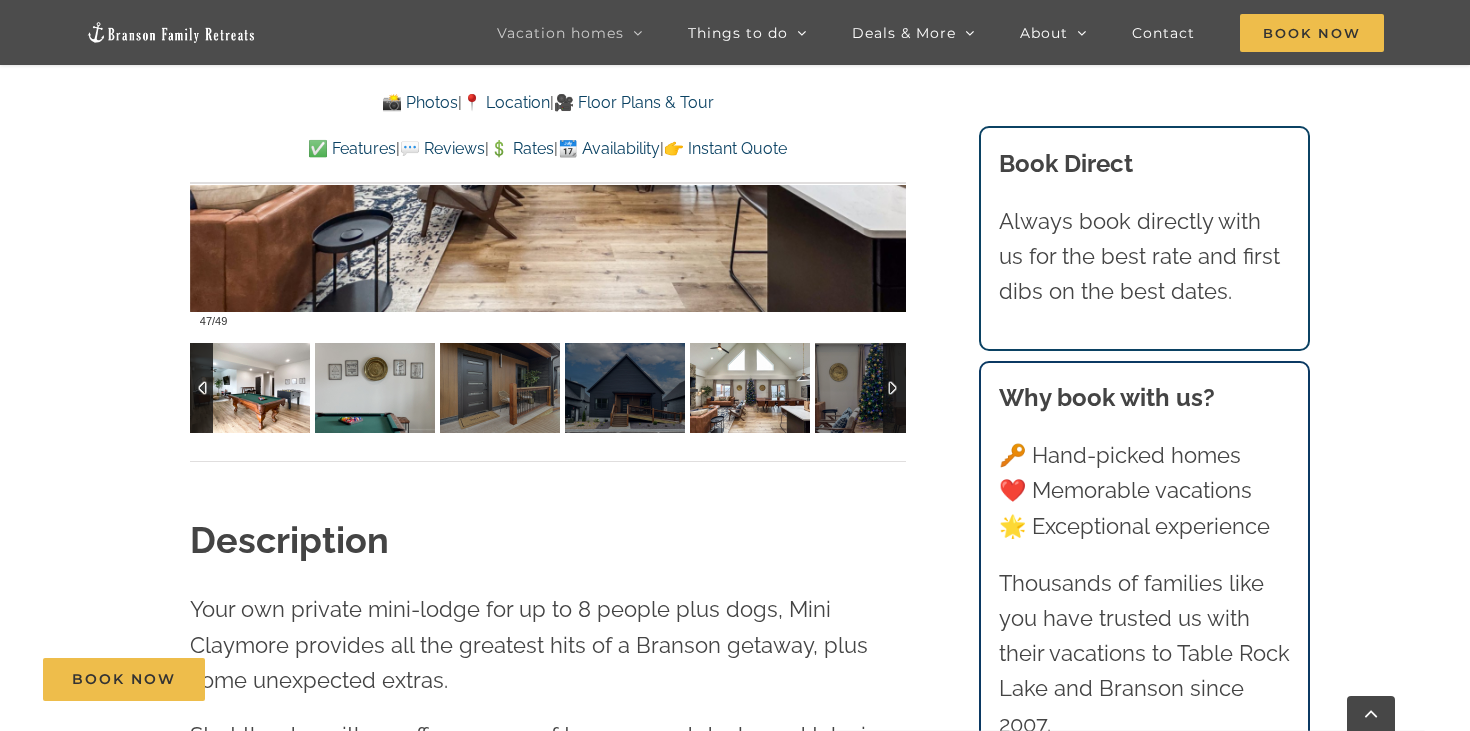 click at bounding box center (250, 388) 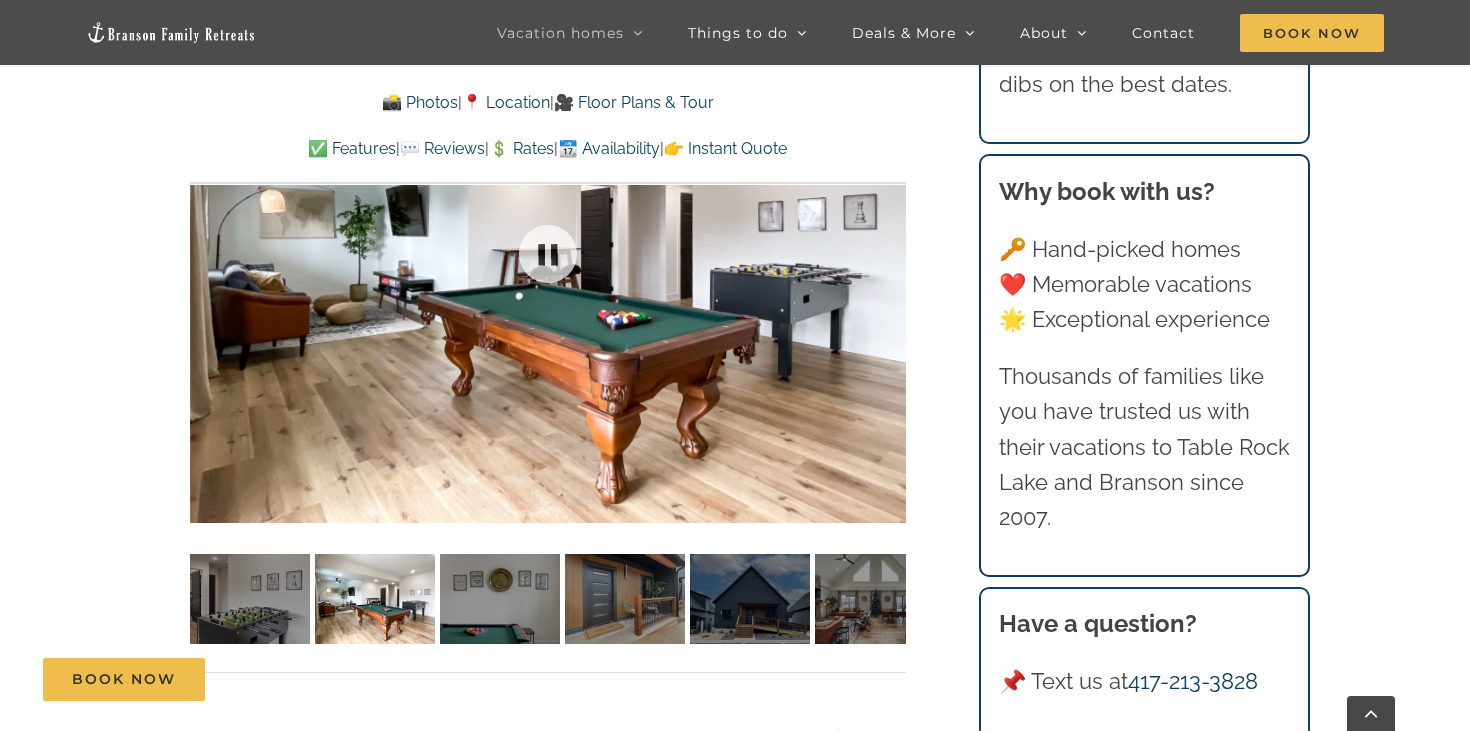 scroll, scrollTop: 1454, scrollLeft: 0, axis: vertical 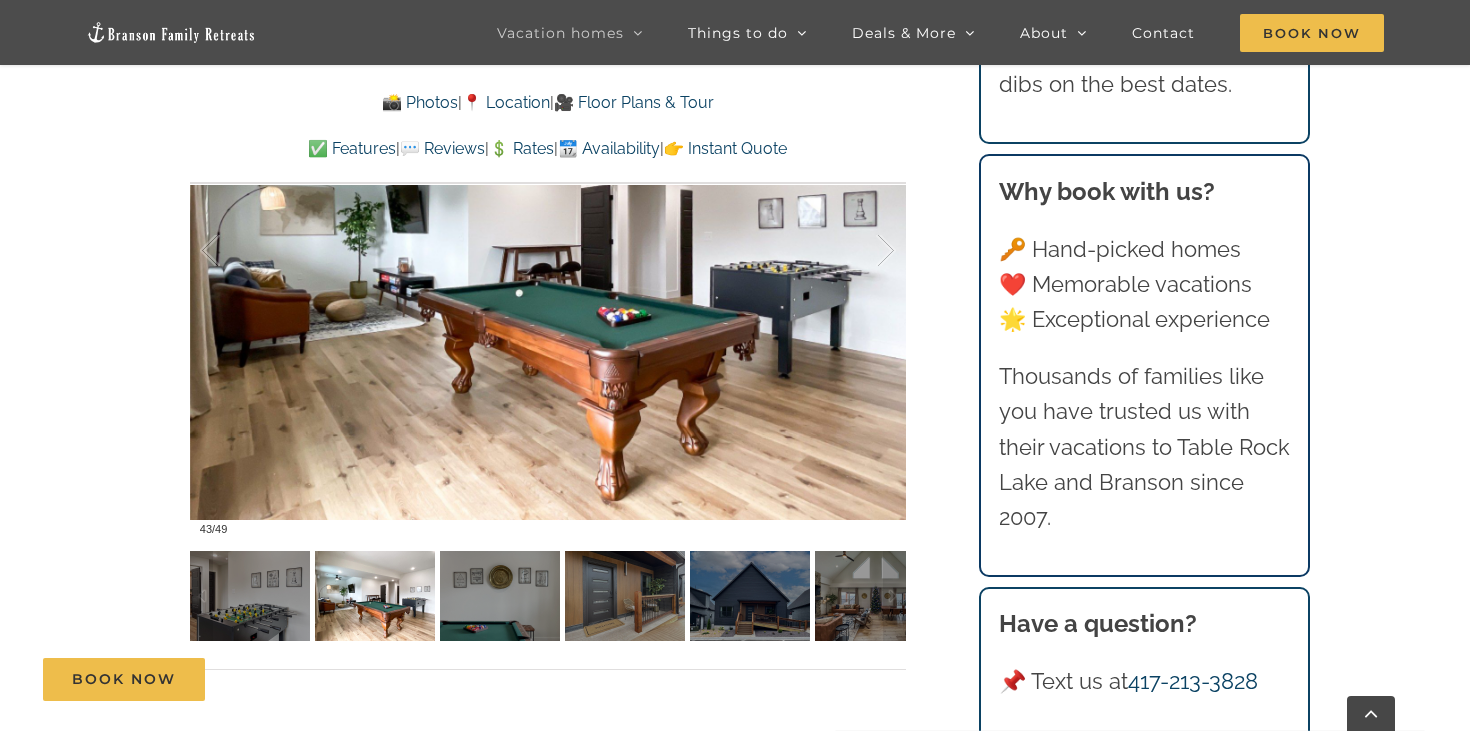 click on "Mini Claymore Thoughtfully curated decor throughout Mini Claymore brings a touch of Scottish history to the Ozarks.
⭐️⭐️⭐️⭐️⭐️
A very clean home. Beautiful area. We want to find a vacation home here now lol. Owners were very responsive to anything that came up. What we brought up they fixed right away. Just book it, they’ve built a lovely place for you and your family and friends.
– [FIRST] ([STATE])
[NUMBER]  /  [NUMBER] Claymore-Cottage-lake-view-pool-vacation-rental-1129-scaled" at bounding box center [548, 114] 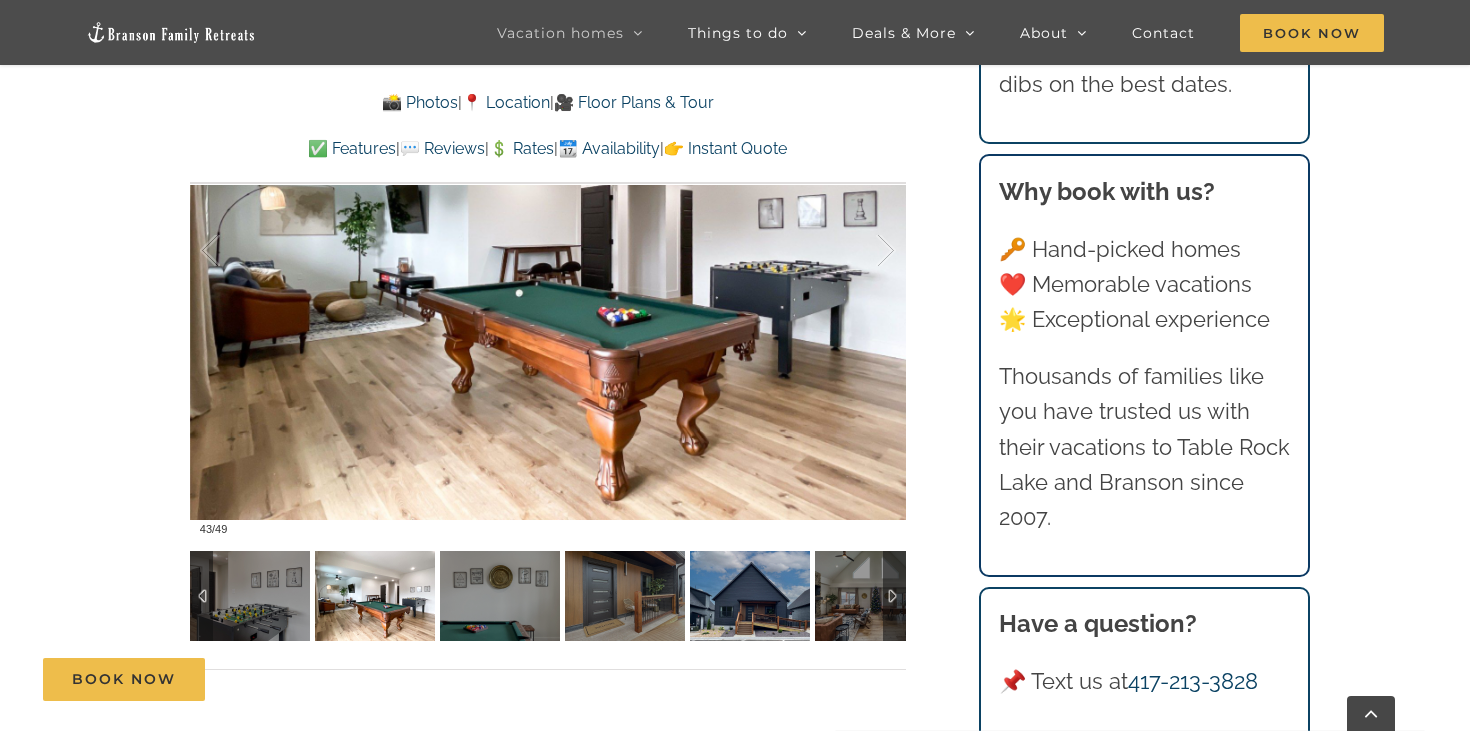 click at bounding box center (750, 596) 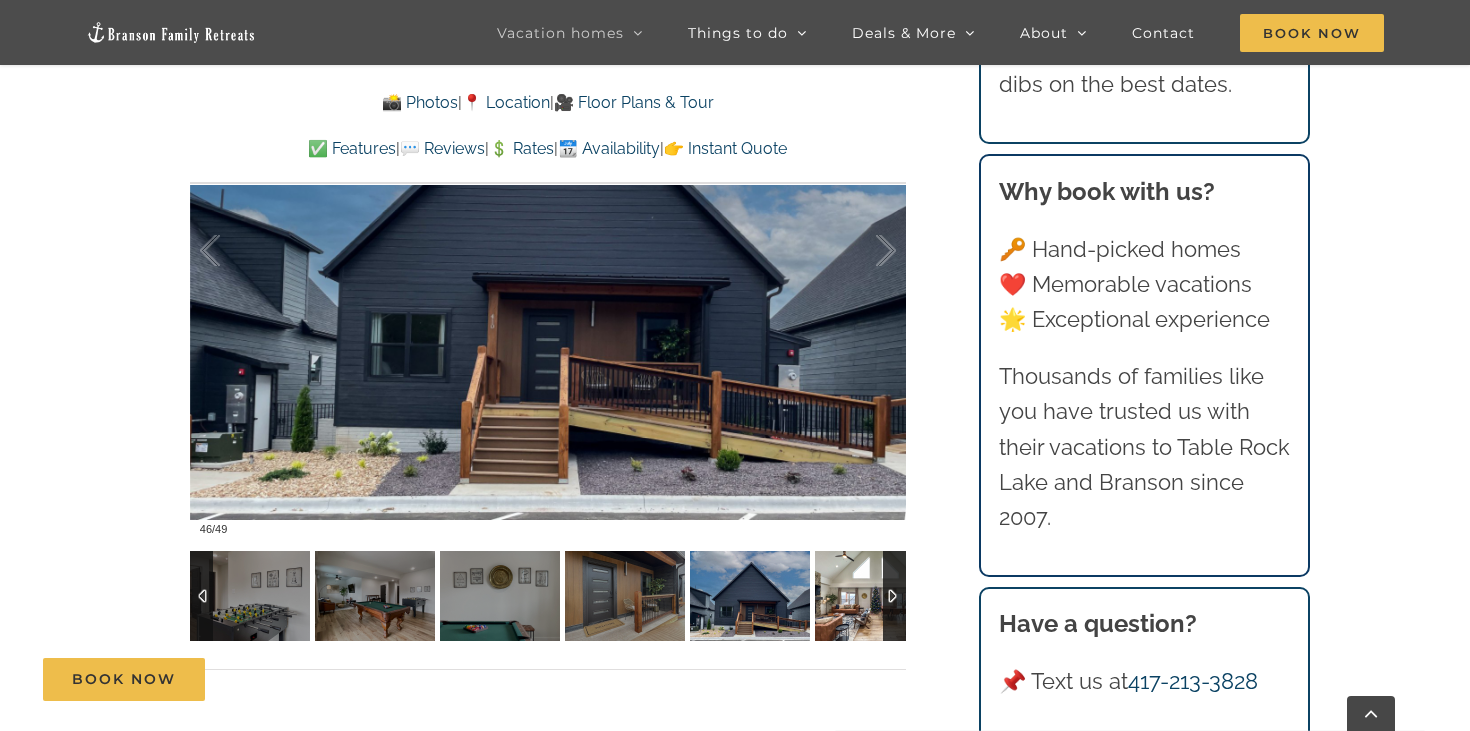 click at bounding box center [875, 596] 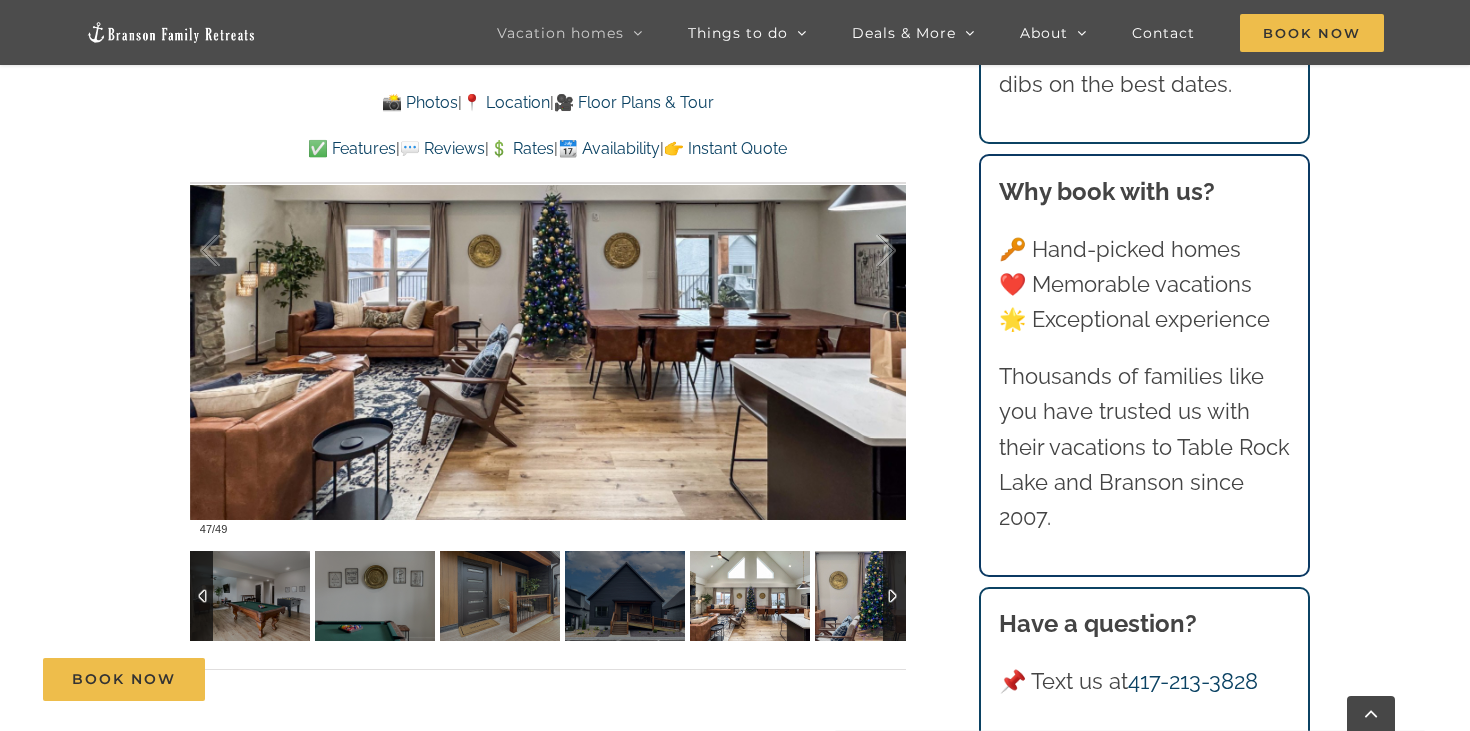 click at bounding box center (750, 596) 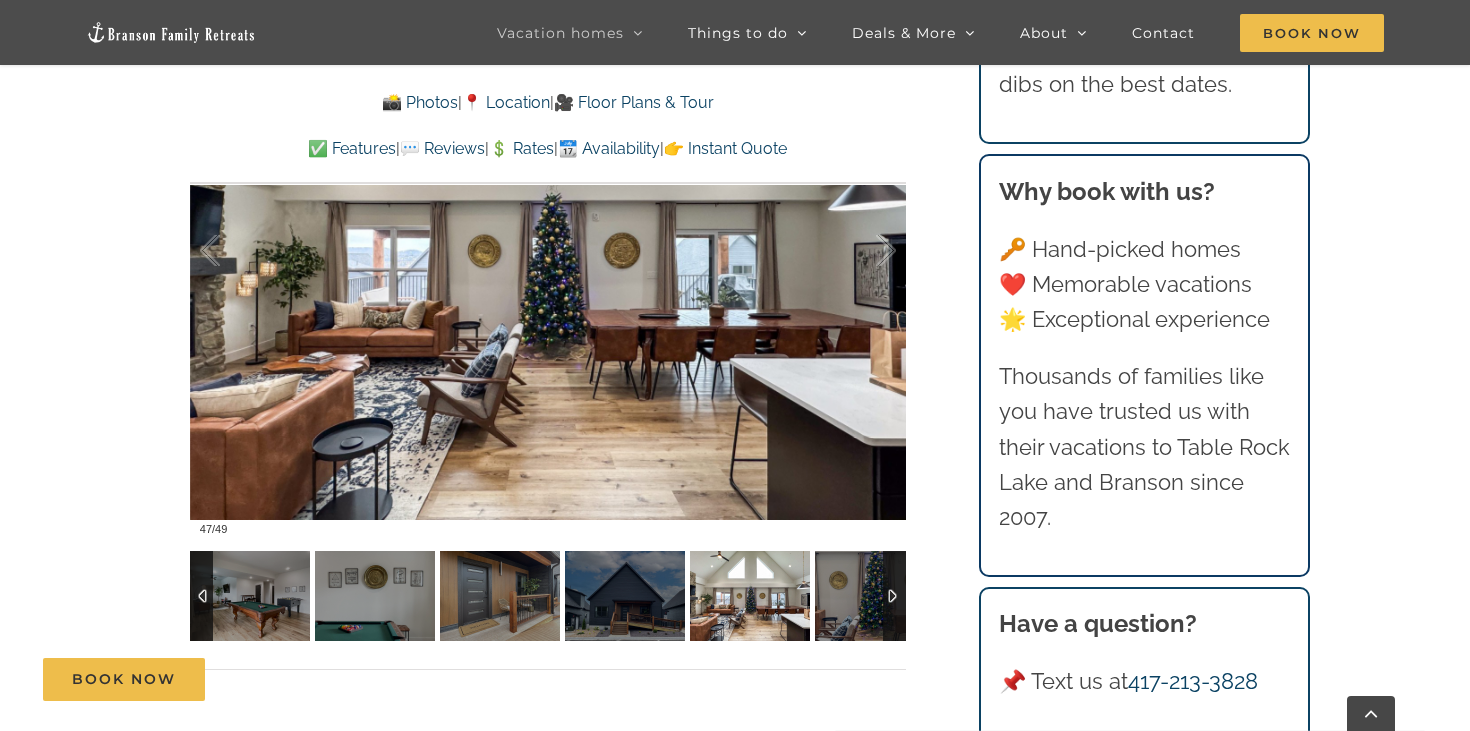 click at bounding box center (750, 596) 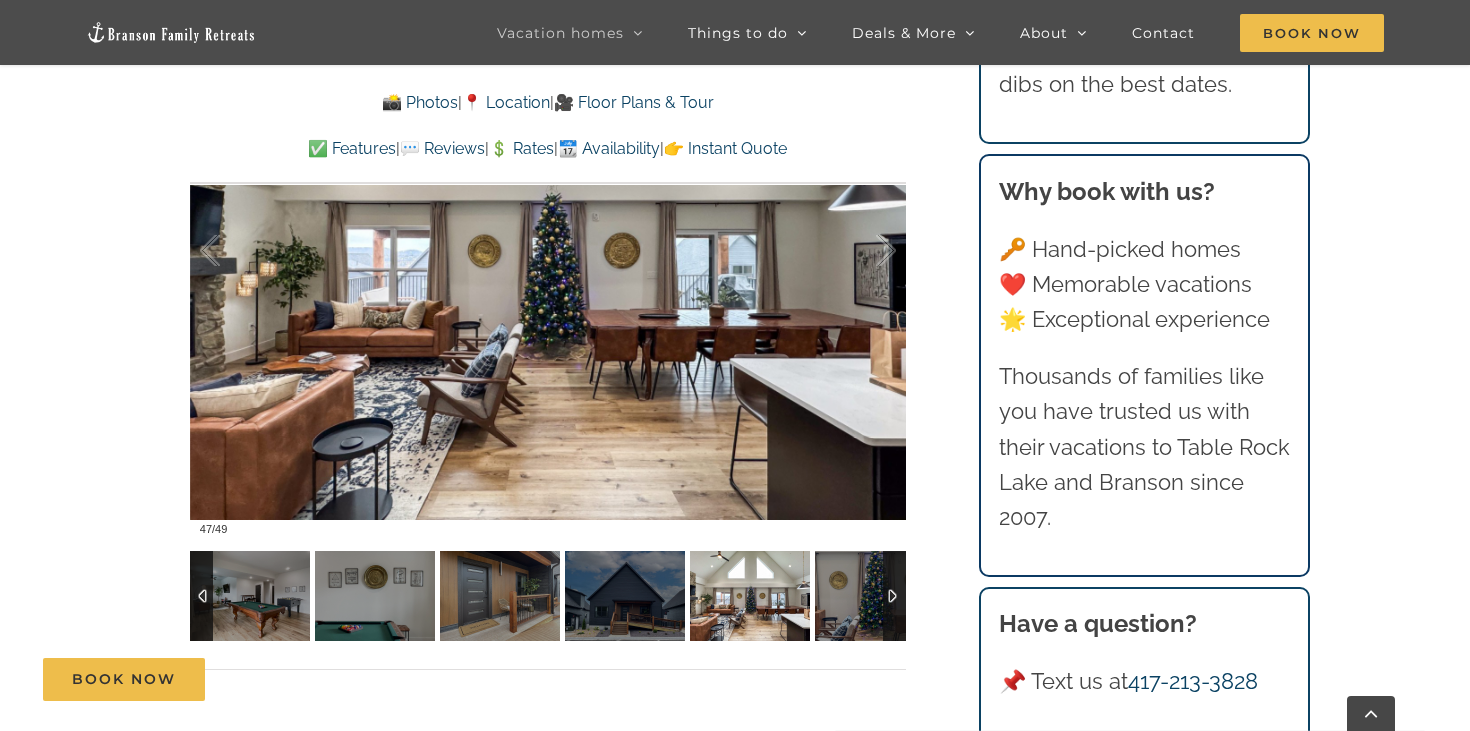click at bounding box center [894, 596] 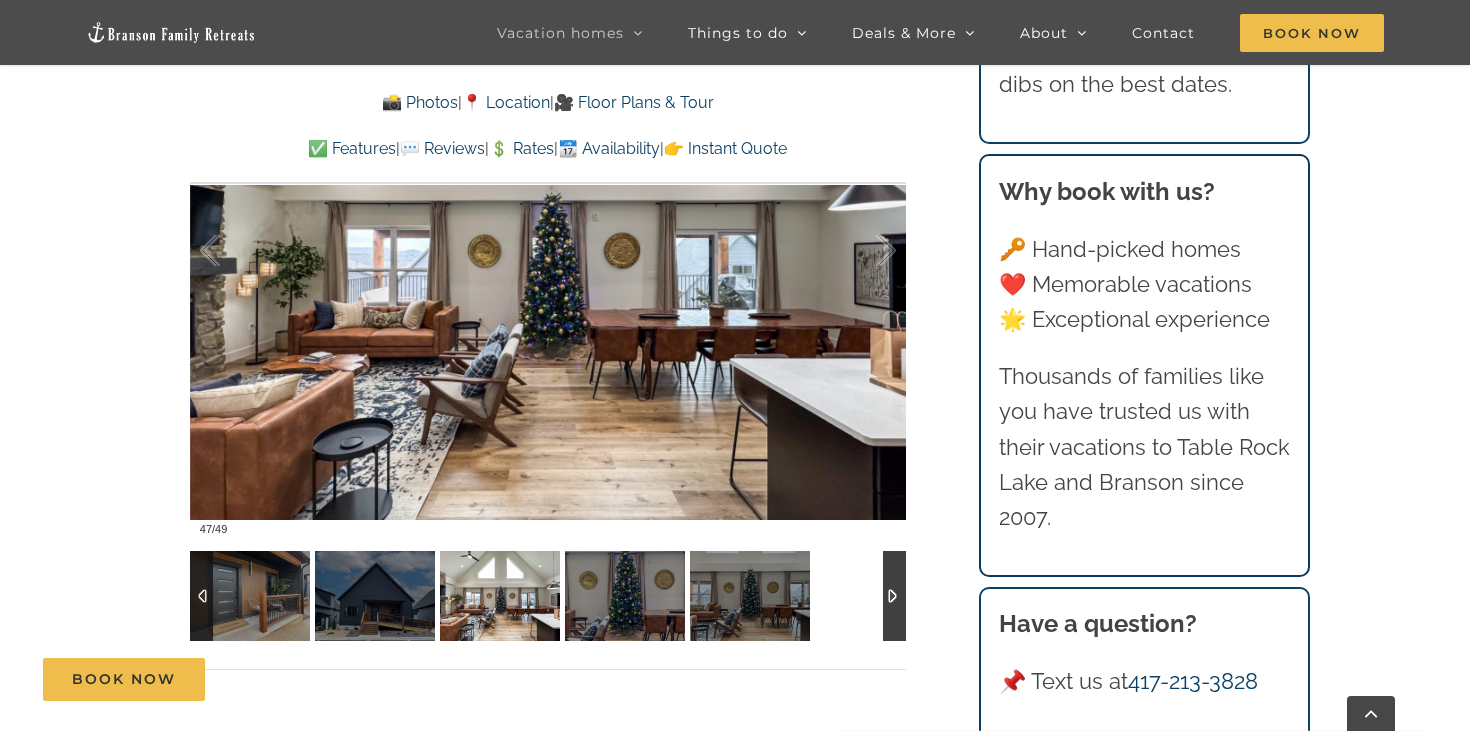 click at bounding box center (894, 596) 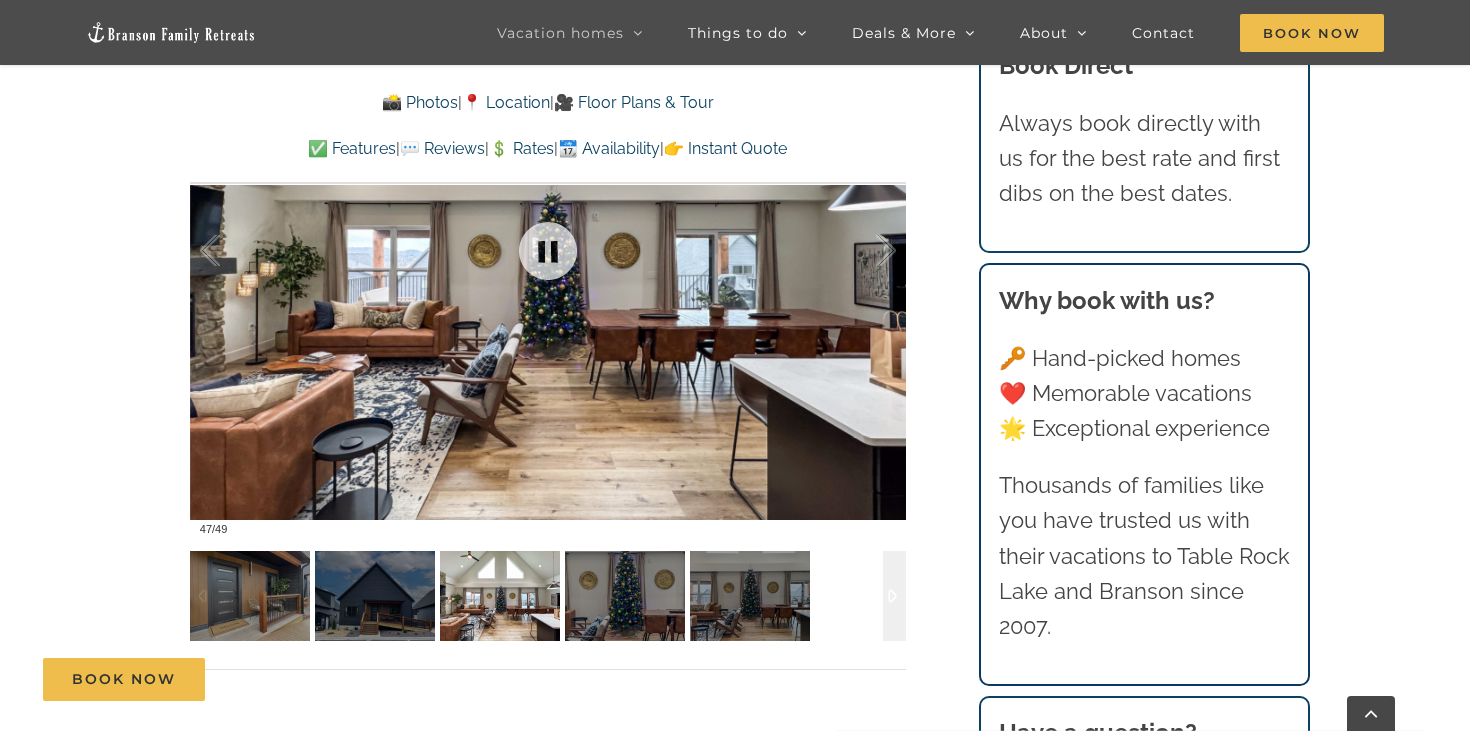 scroll, scrollTop: 0, scrollLeft: 0, axis: both 